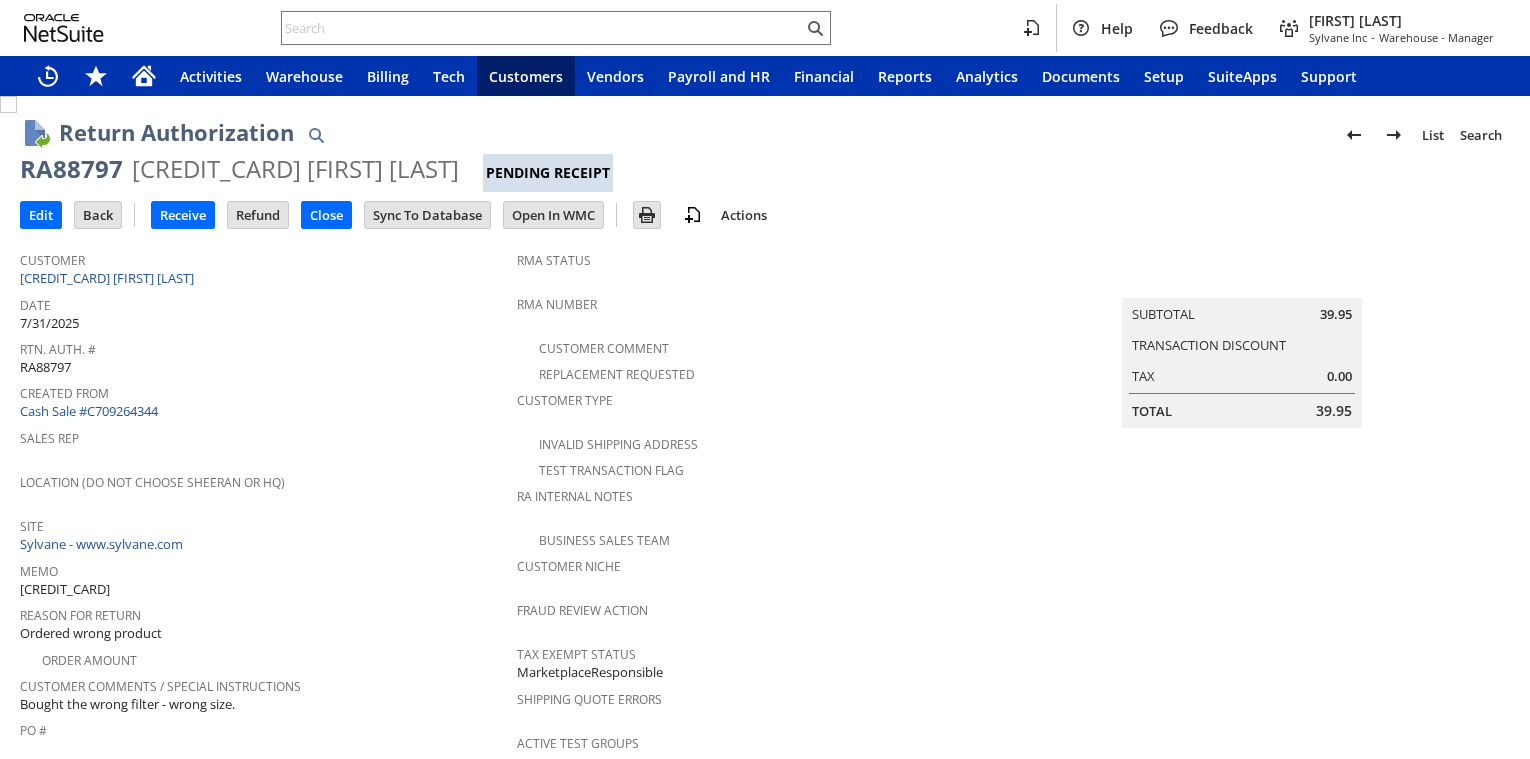 scroll, scrollTop: 0, scrollLeft: 0, axis: both 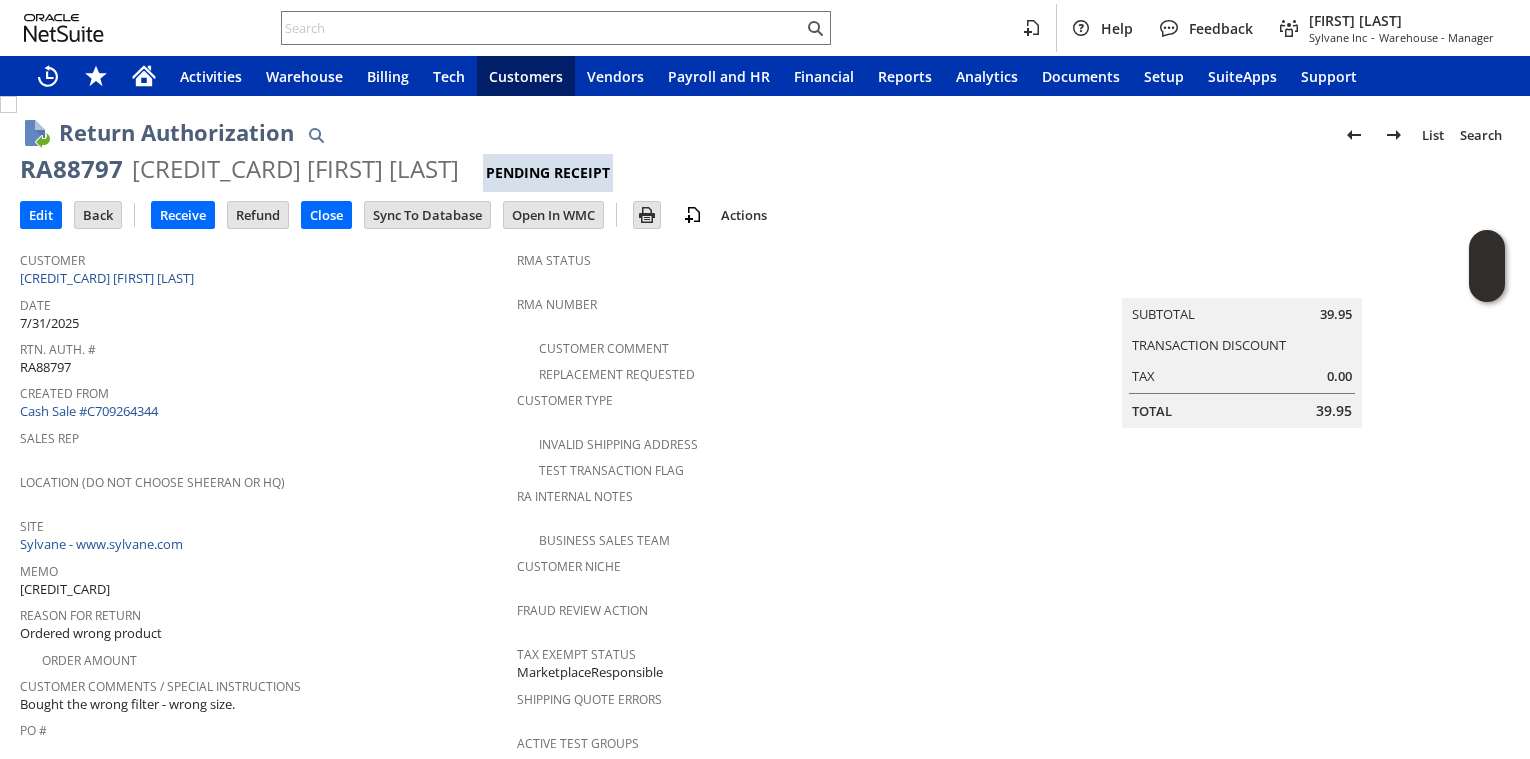 click on "Rtn. Auth. #" at bounding box center [263, 346] 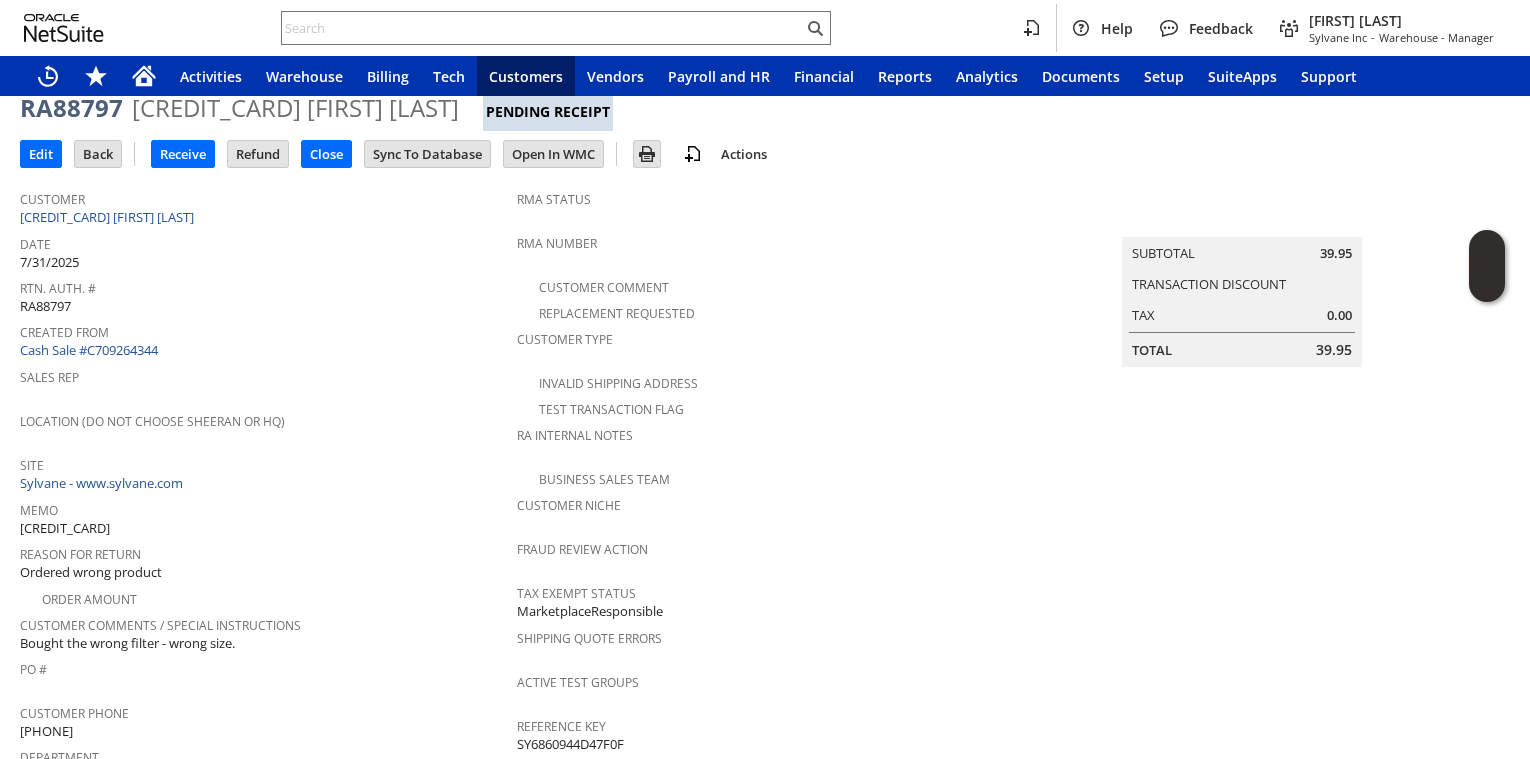 scroll, scrollTop: 132, scrollLeft: 0, axis: vertical 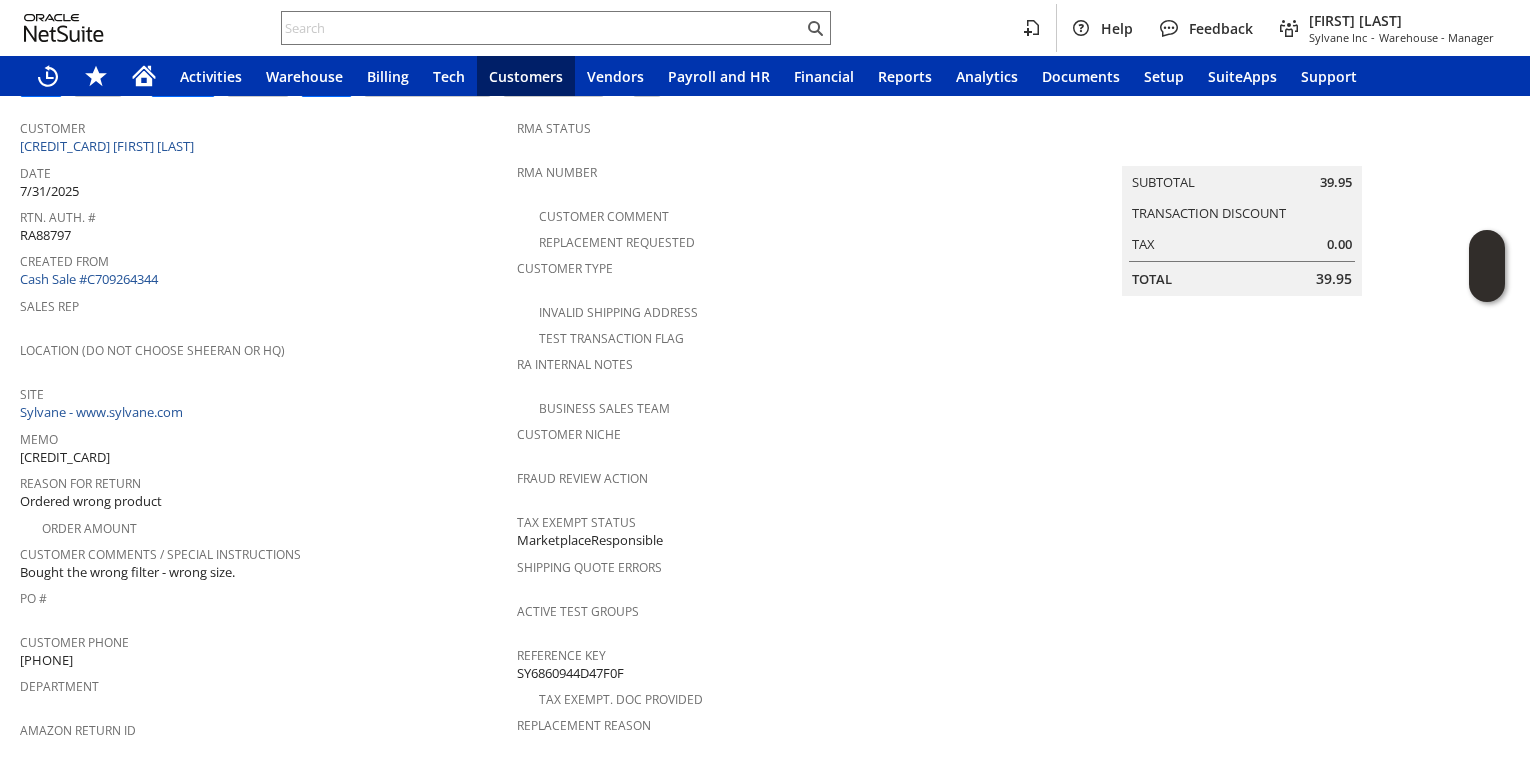 click on "Site" at bounding box center [263, 391] 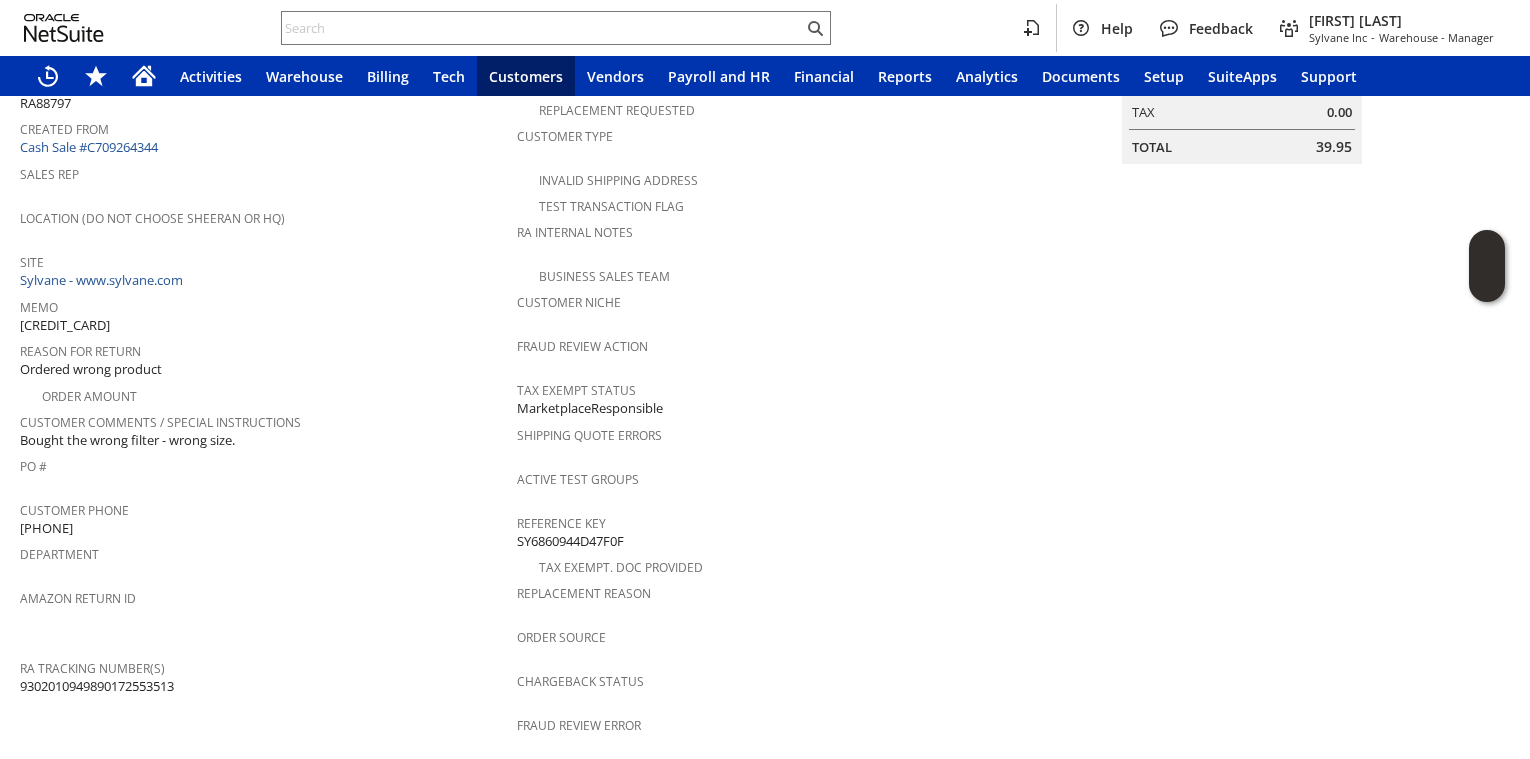 scroll, scrollTop: 0, scrollLeft: 0, axis: both 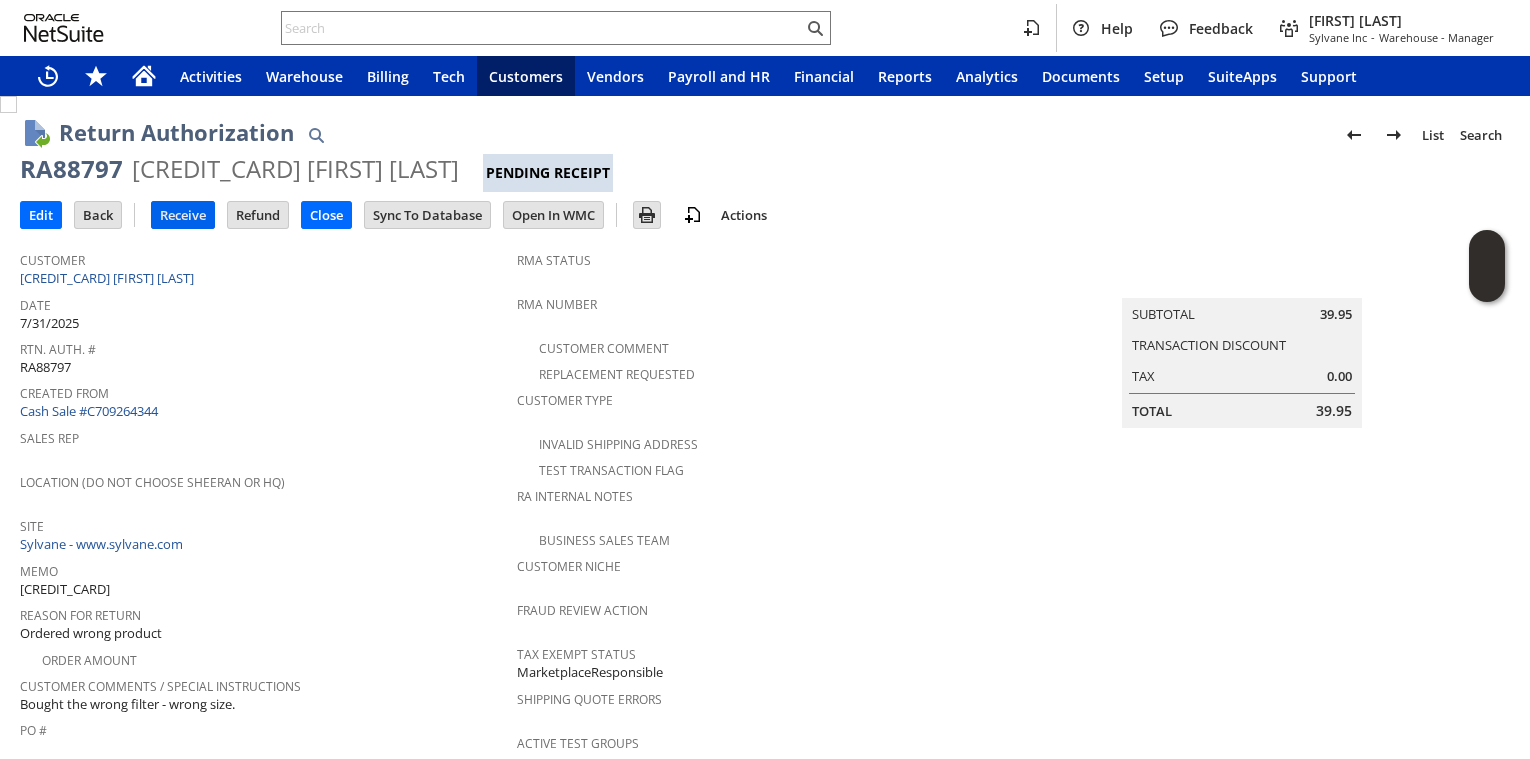 click on "Receive" at bounding box center [183, 215] 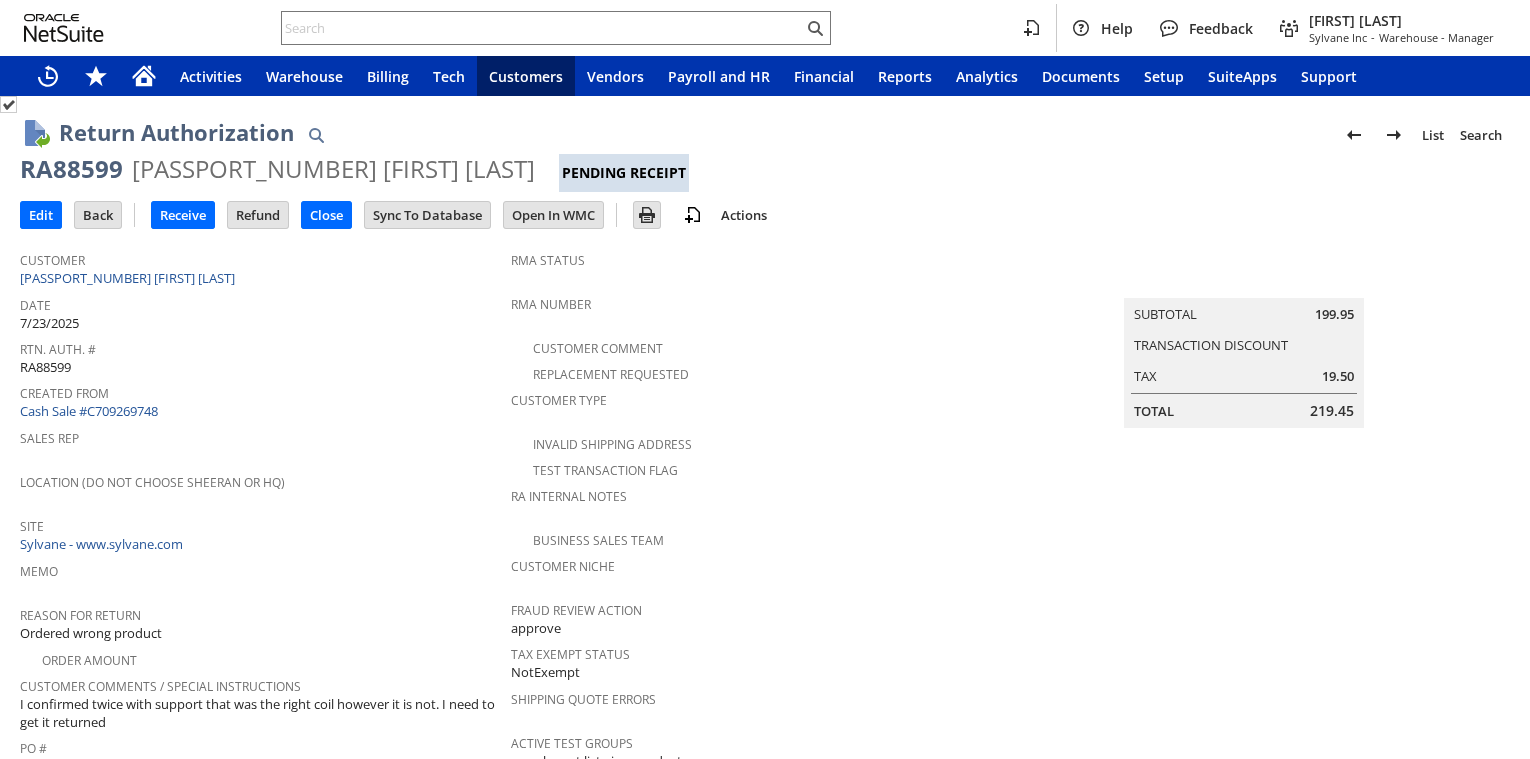 scroll, scrollTop: 0, scrollLeft: 0, axis: both 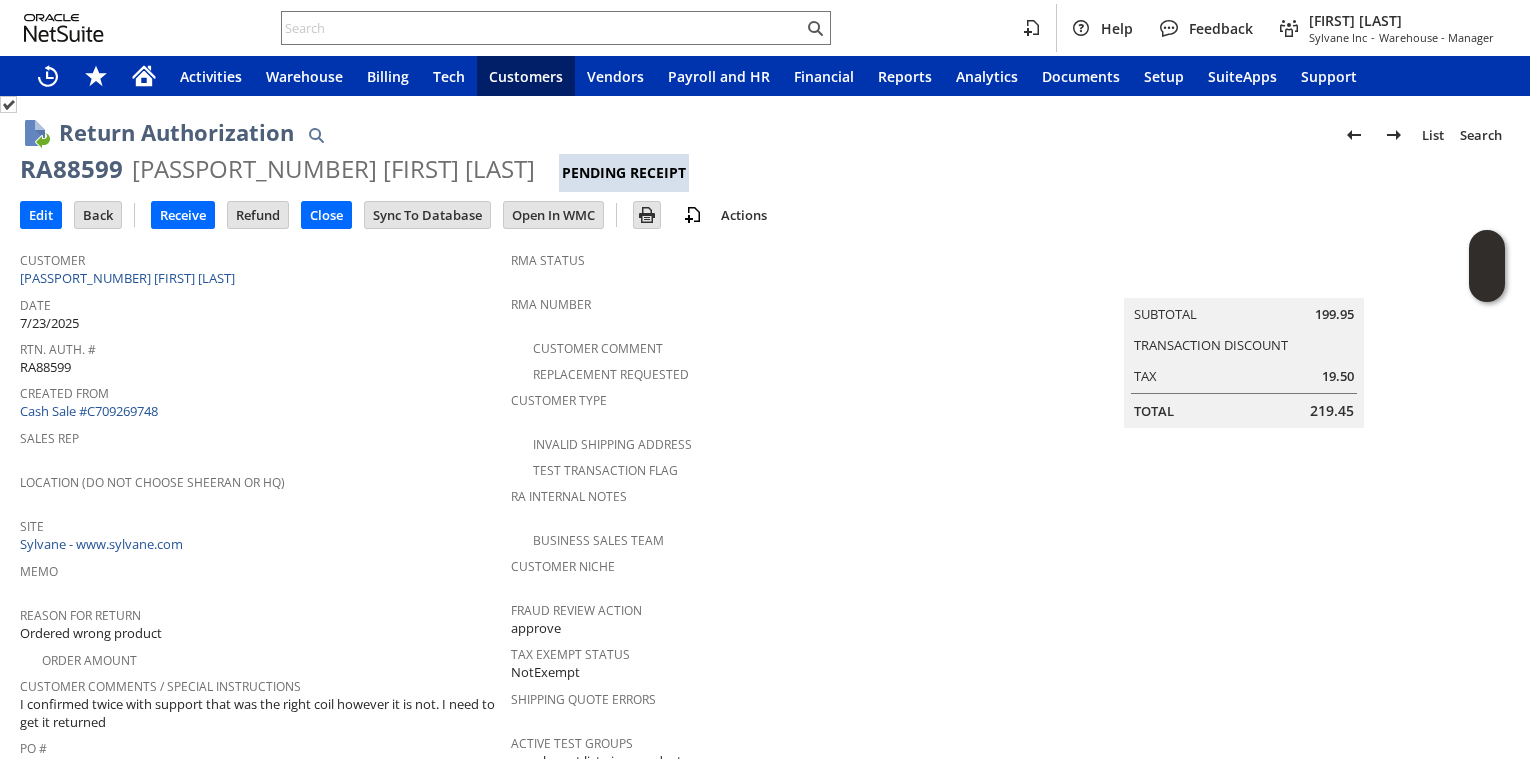 click on "Rtn. Auth. #
RA88599" at bounding box center (260, 356) 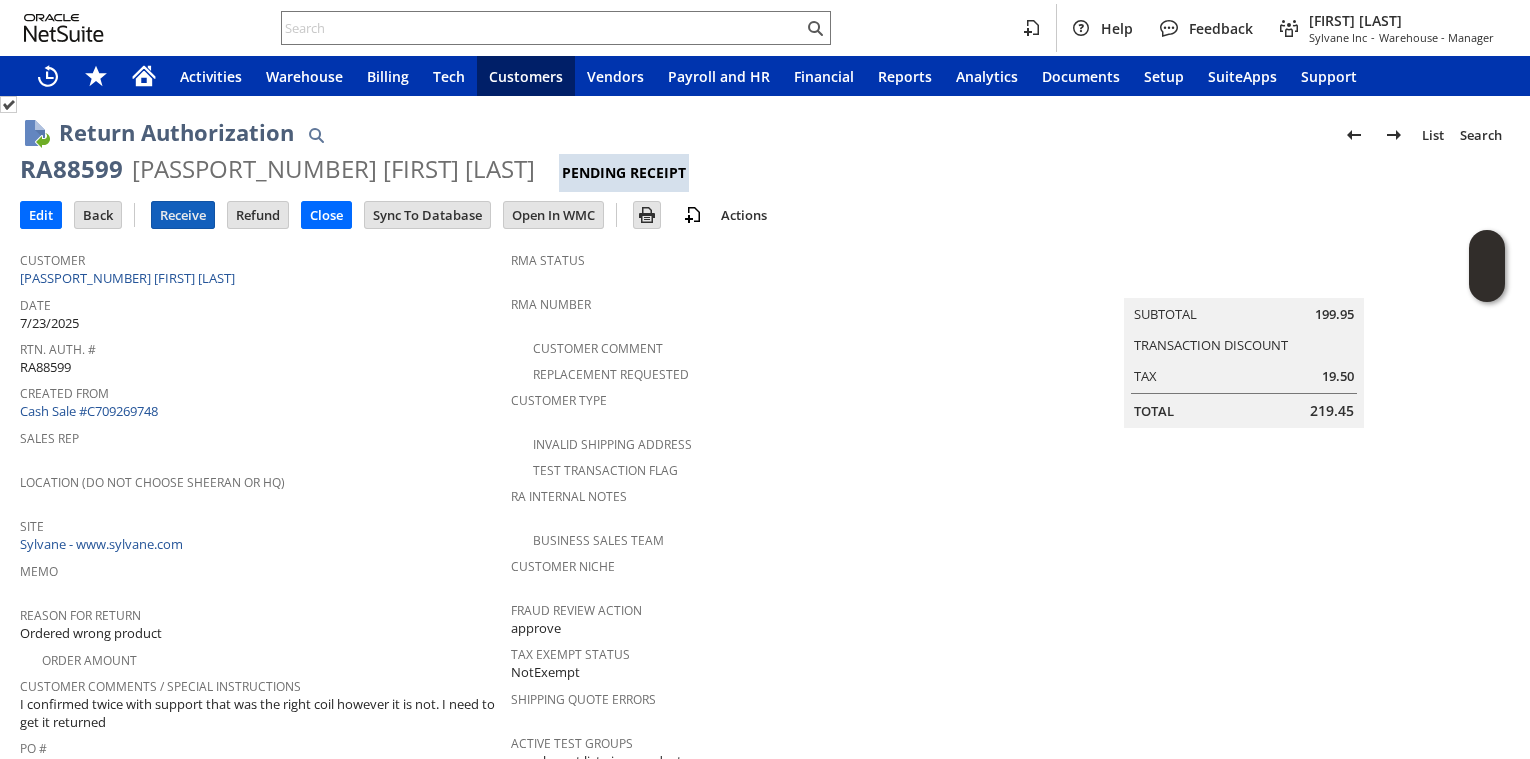 click on "Receive" at bounding box center [183, 215] 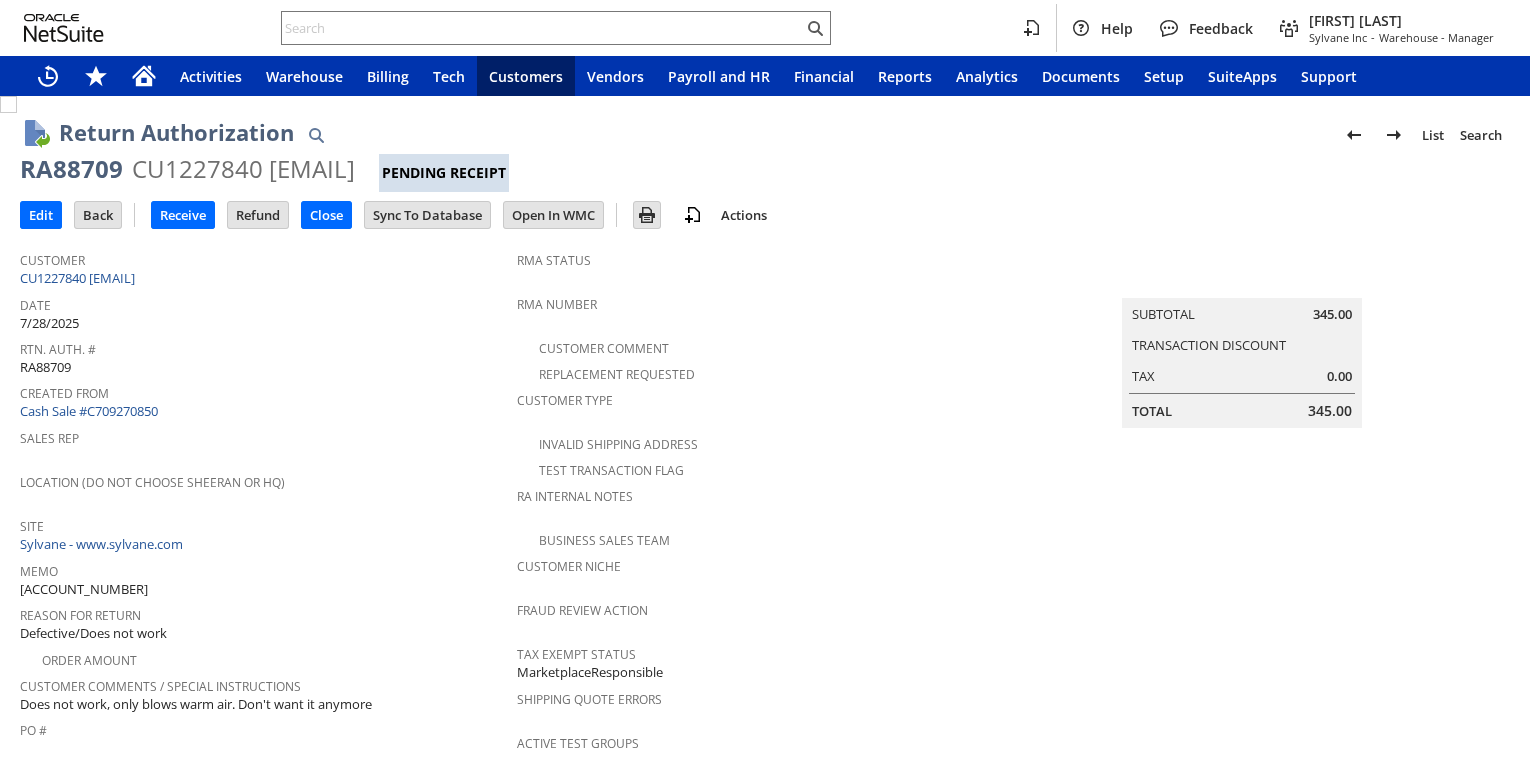 scroll, scrollTop: 0, scrollLeft: 0, axis: both 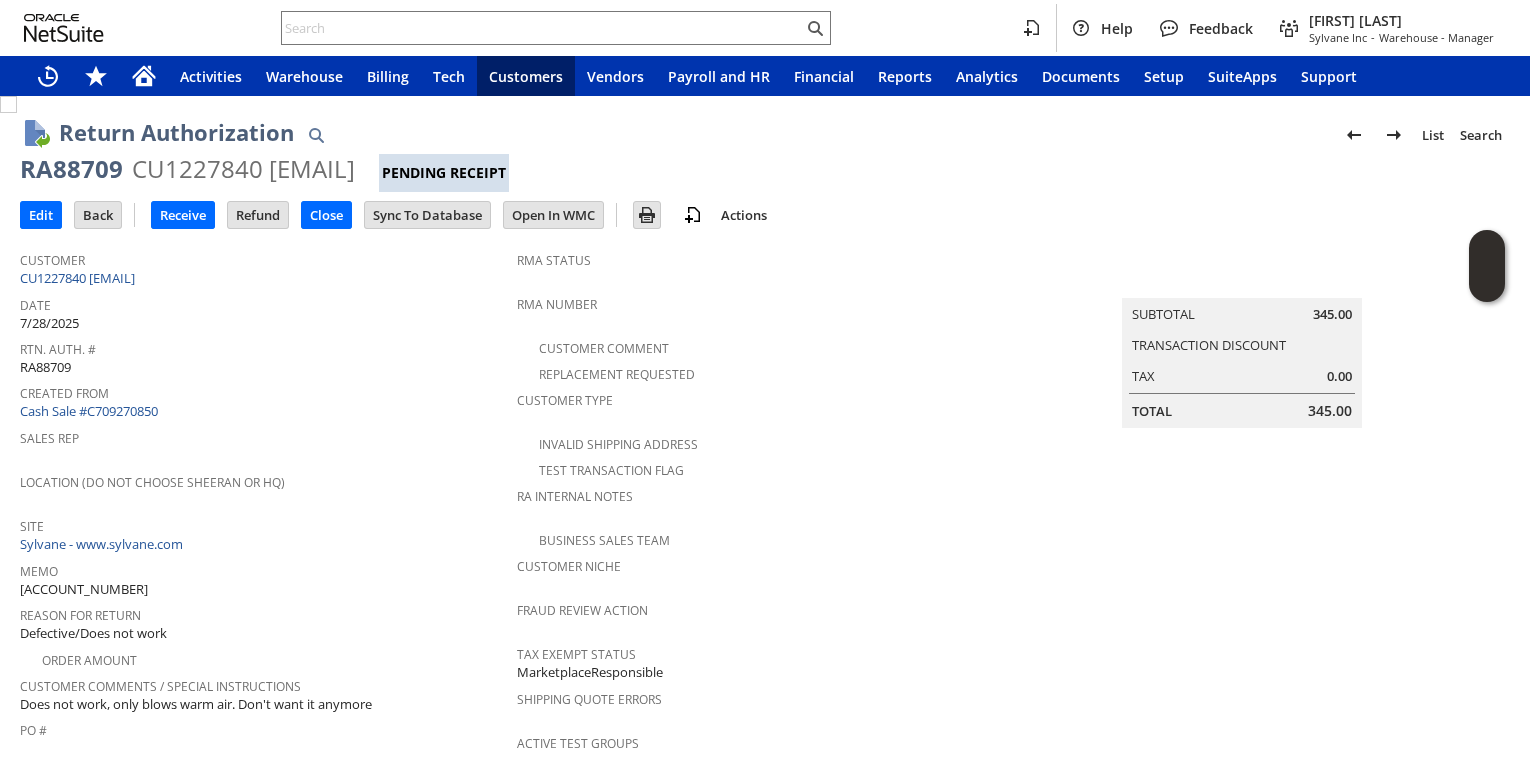 click on "Rtn. Auth. #
RA88709" at bounding box center [263, 356] 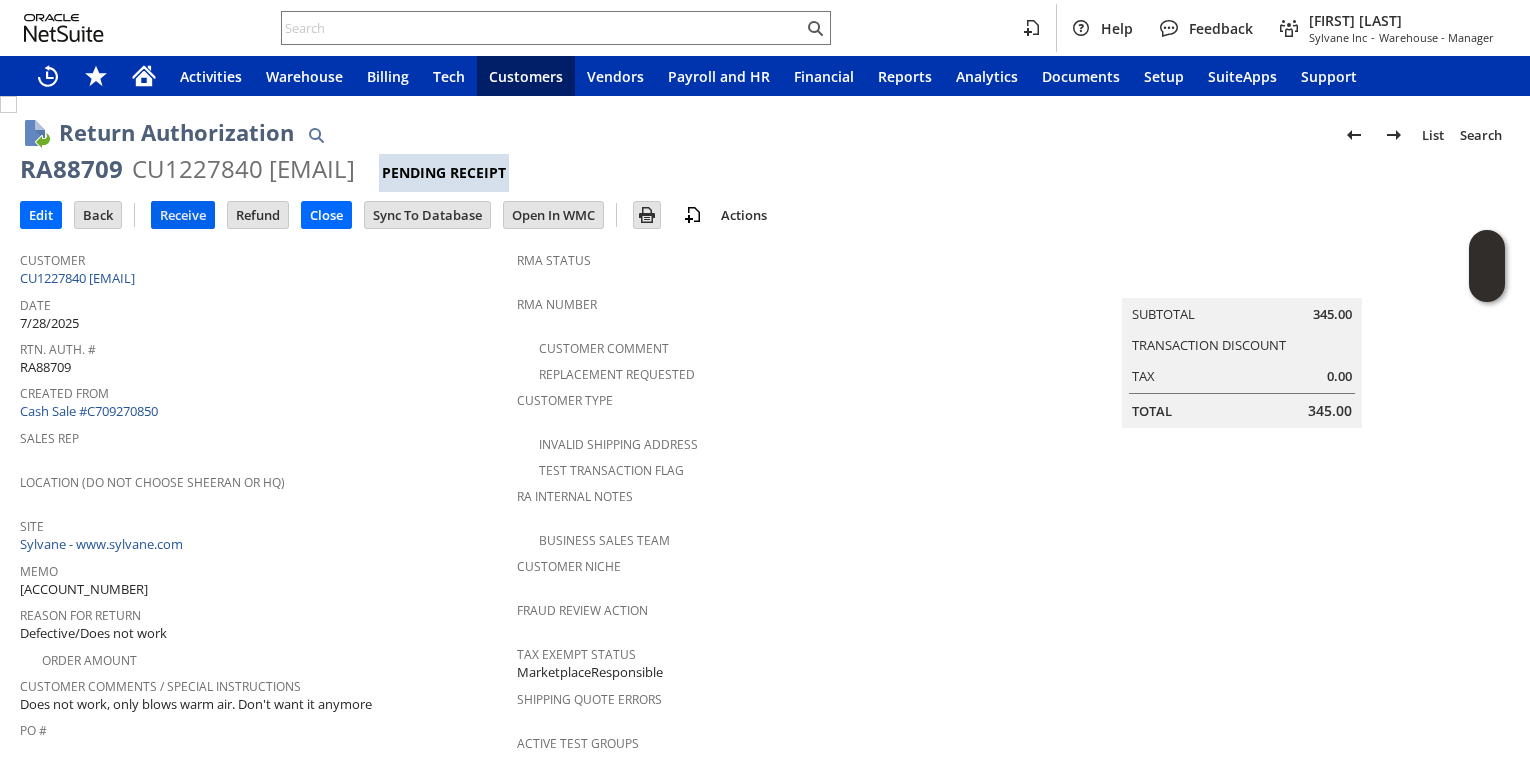 click on "Receive" at bounding box center [183, 215] 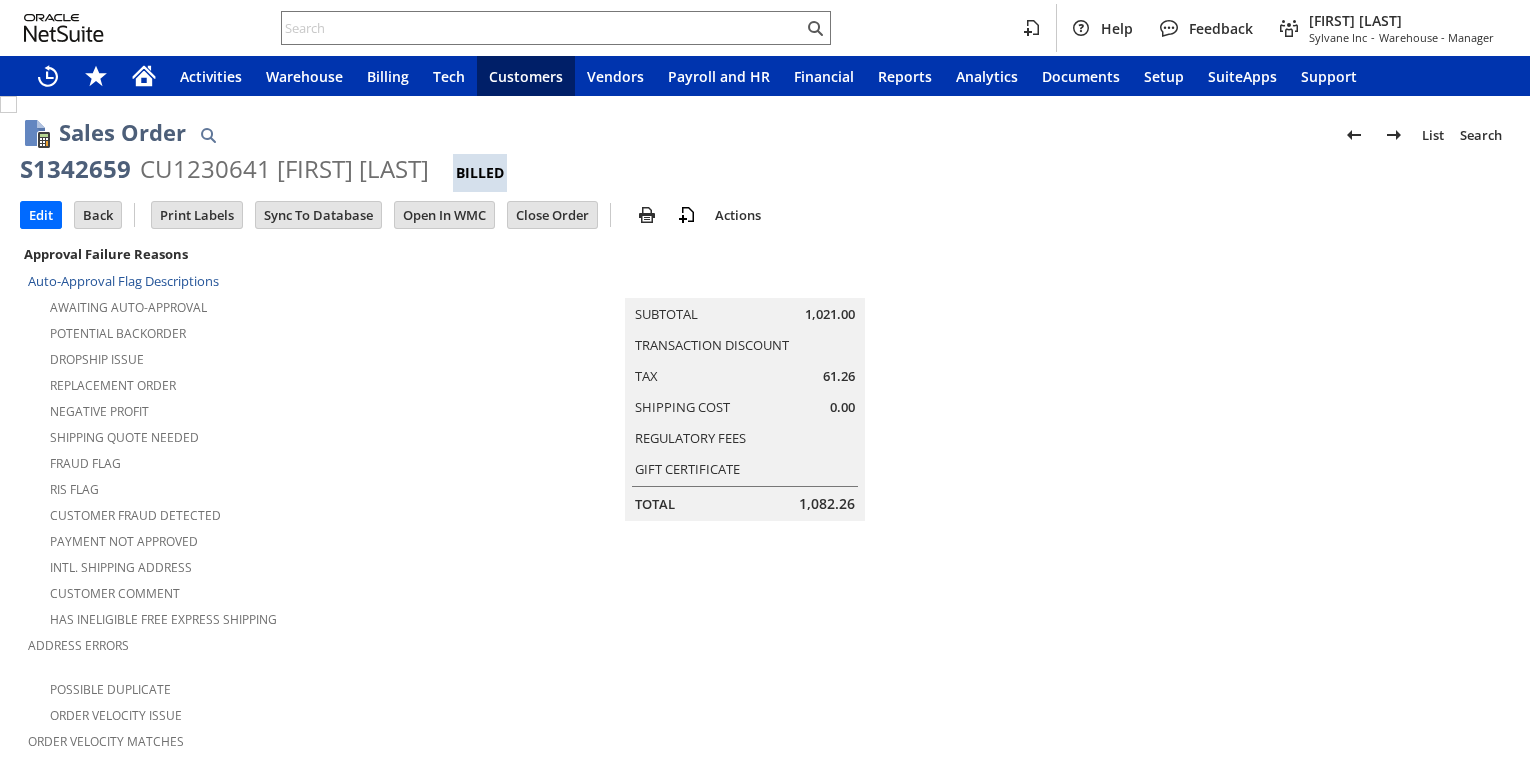 scroll, scrollTop: 0, scrollLeft: 0, axis: both 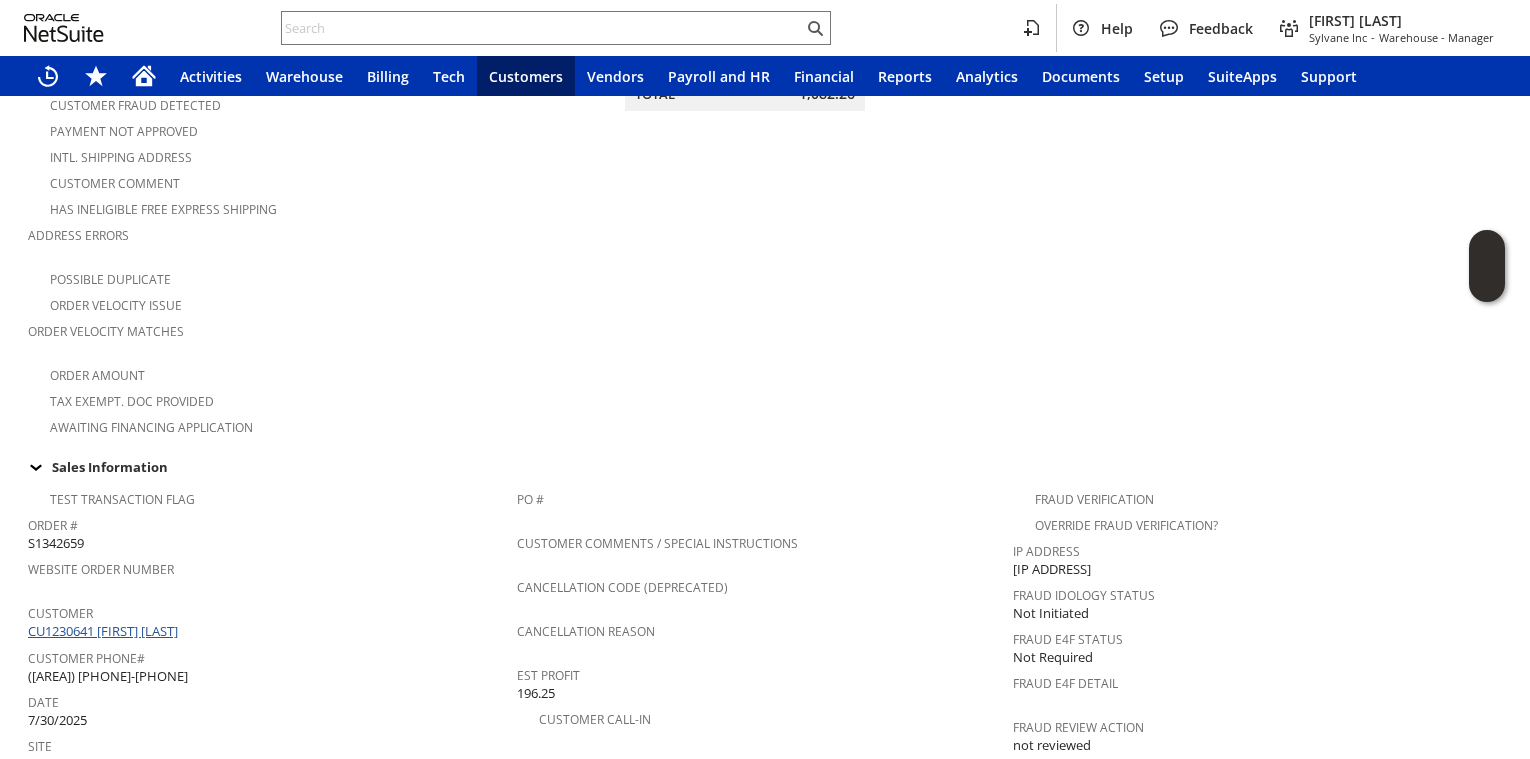 click on "CU1230641 [FIRST] [LAST]" at bounding box center (105, 631) 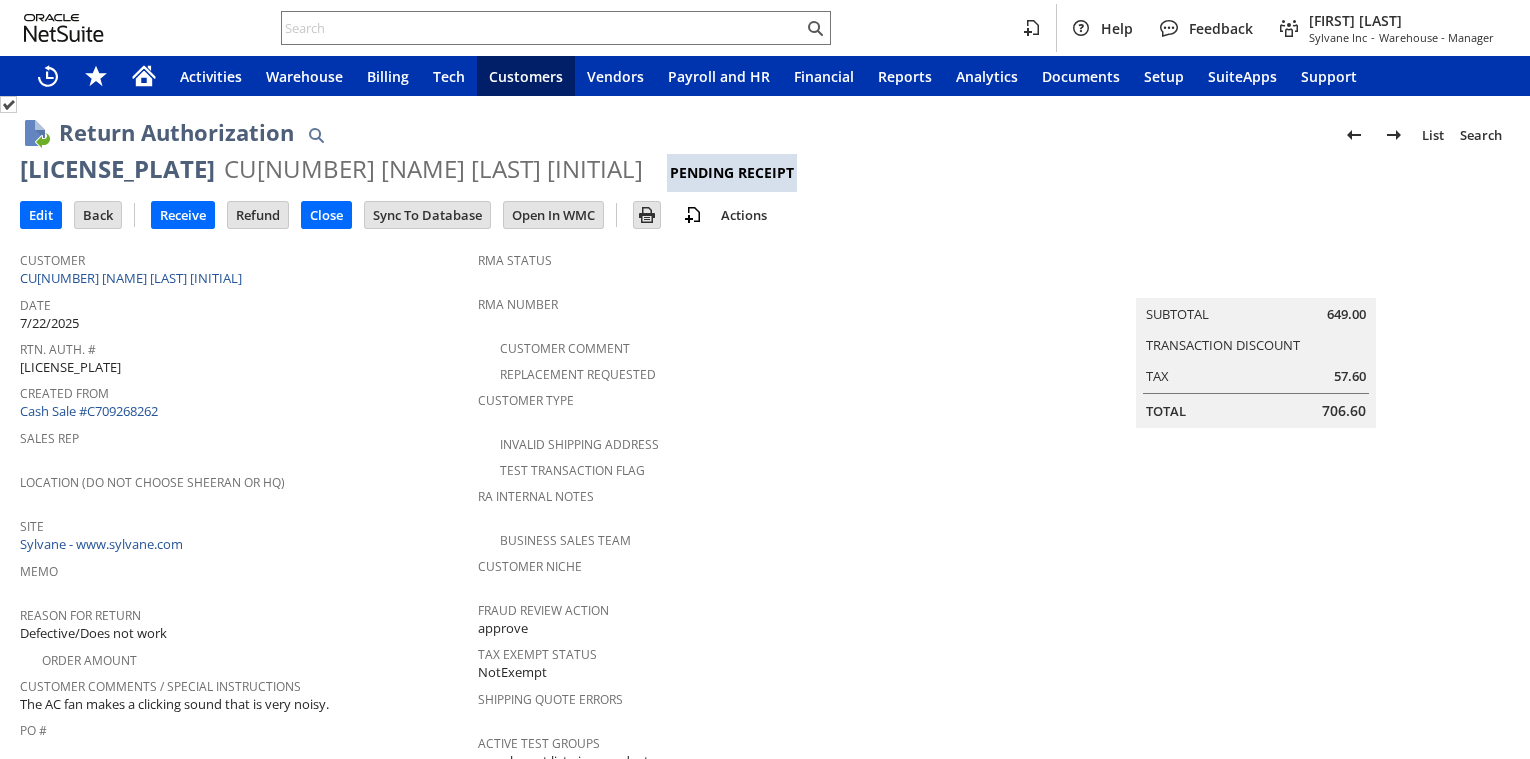 scroll, scrollTop: 0, scrollLeft: 0, axis: both 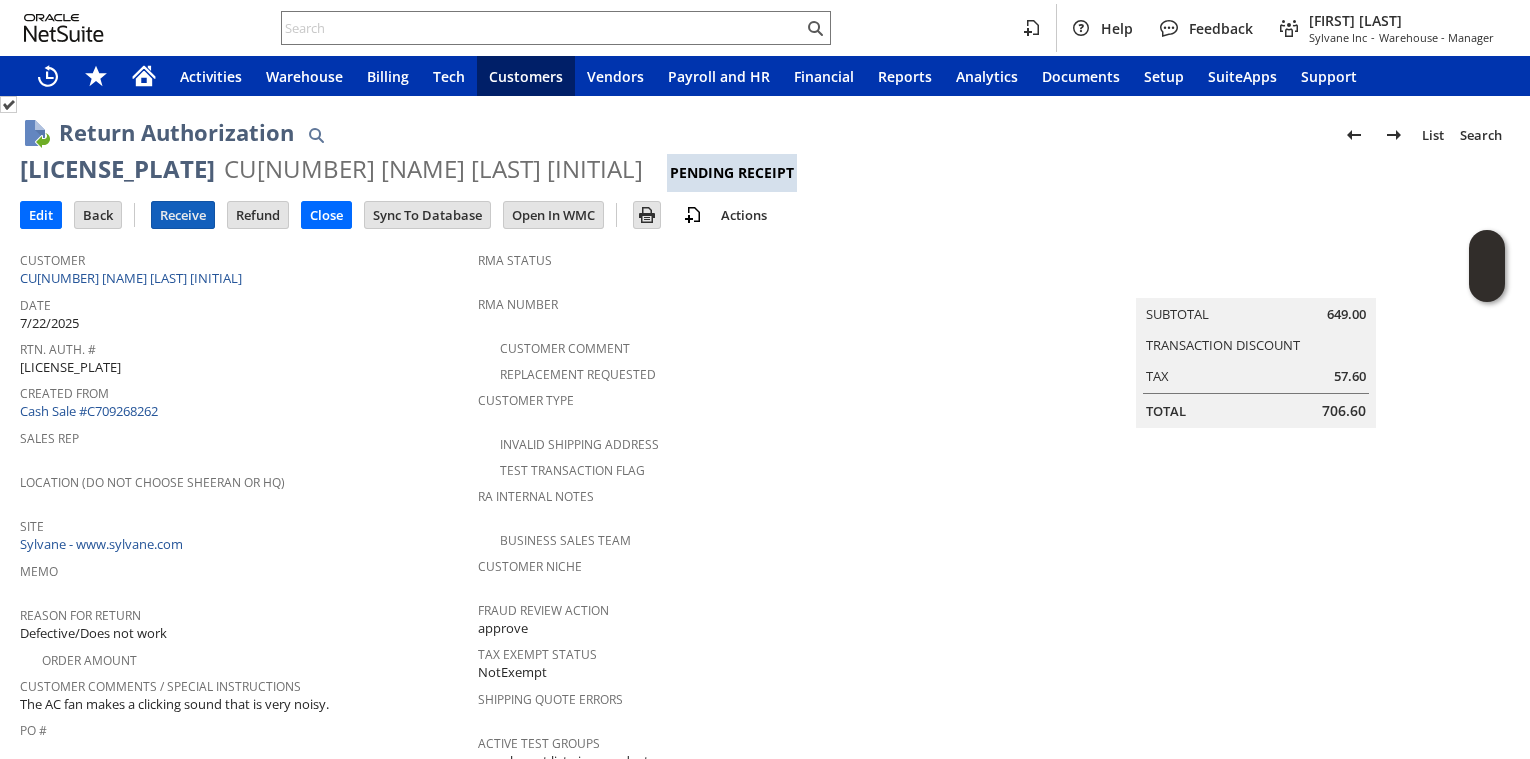 click on "Receive" at bounding box center (183, 215) 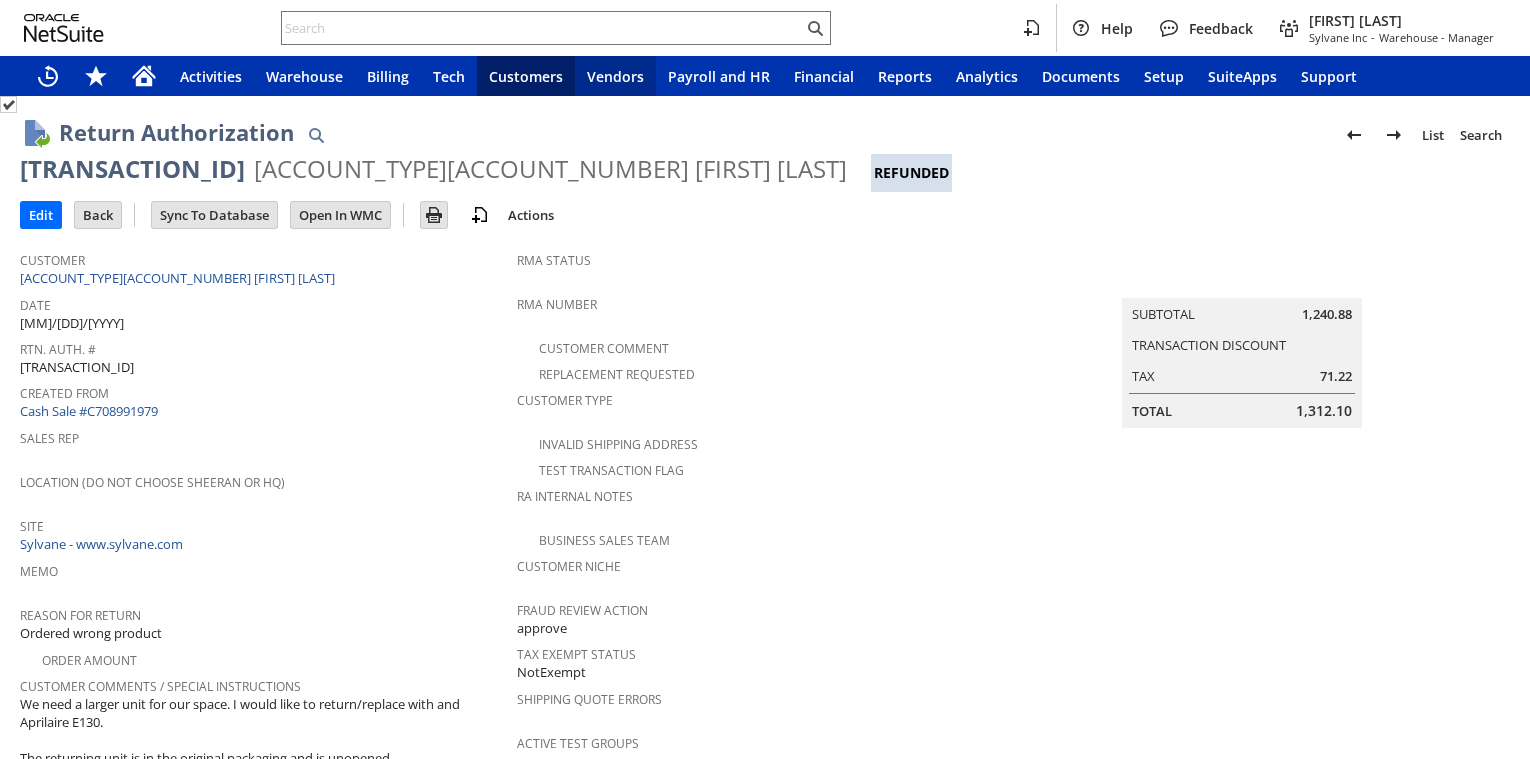 scroll, scrollTop: 0, scrollLeft: 0, axis: both 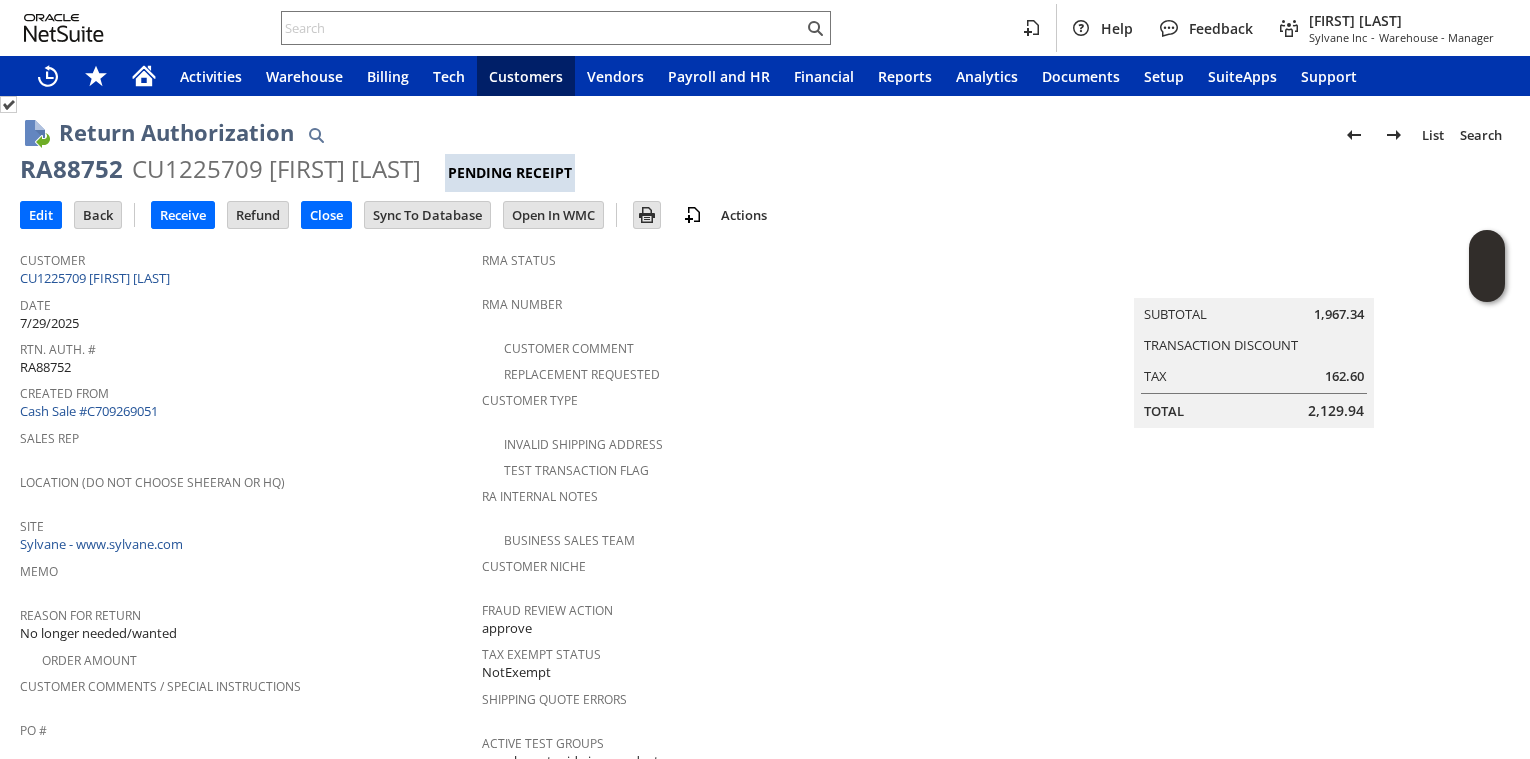 click on "Location (Do Not Choose Sheeran or HQ)" at bounding box center (246, 489) 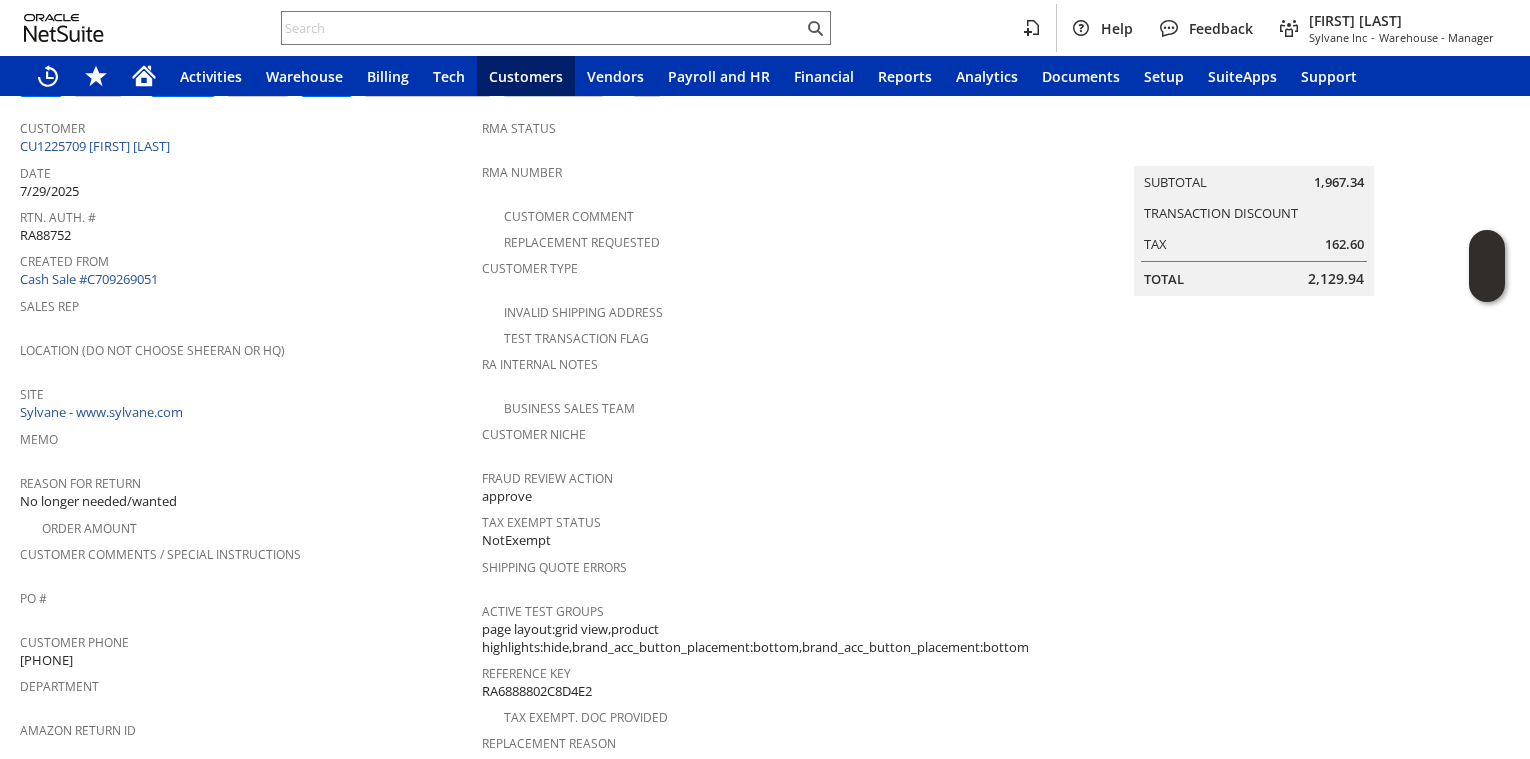 scroll, scrollTop: 0, scrollLeft: 0, axis: both 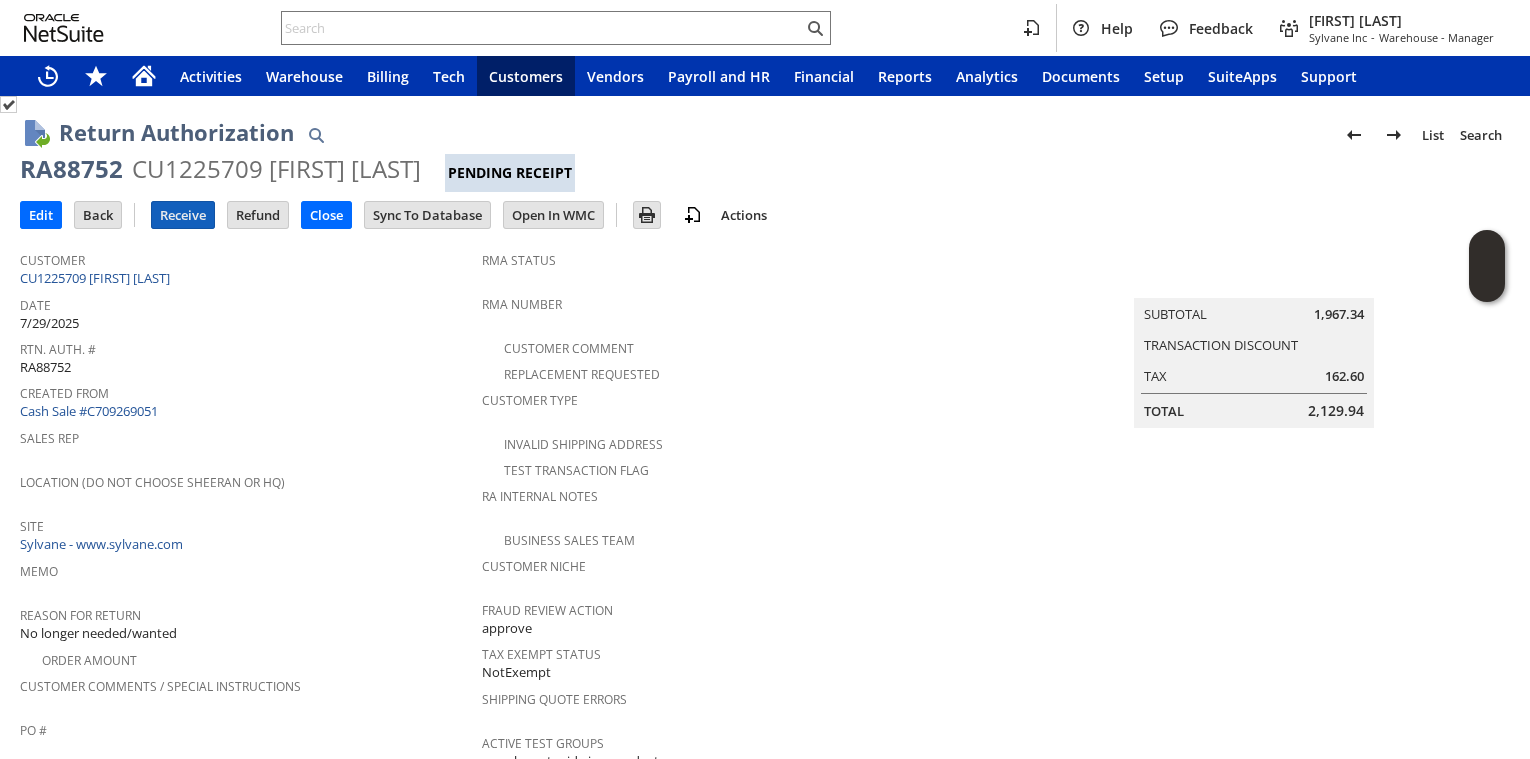 click on "Receive" at bounding box center (183, 215) 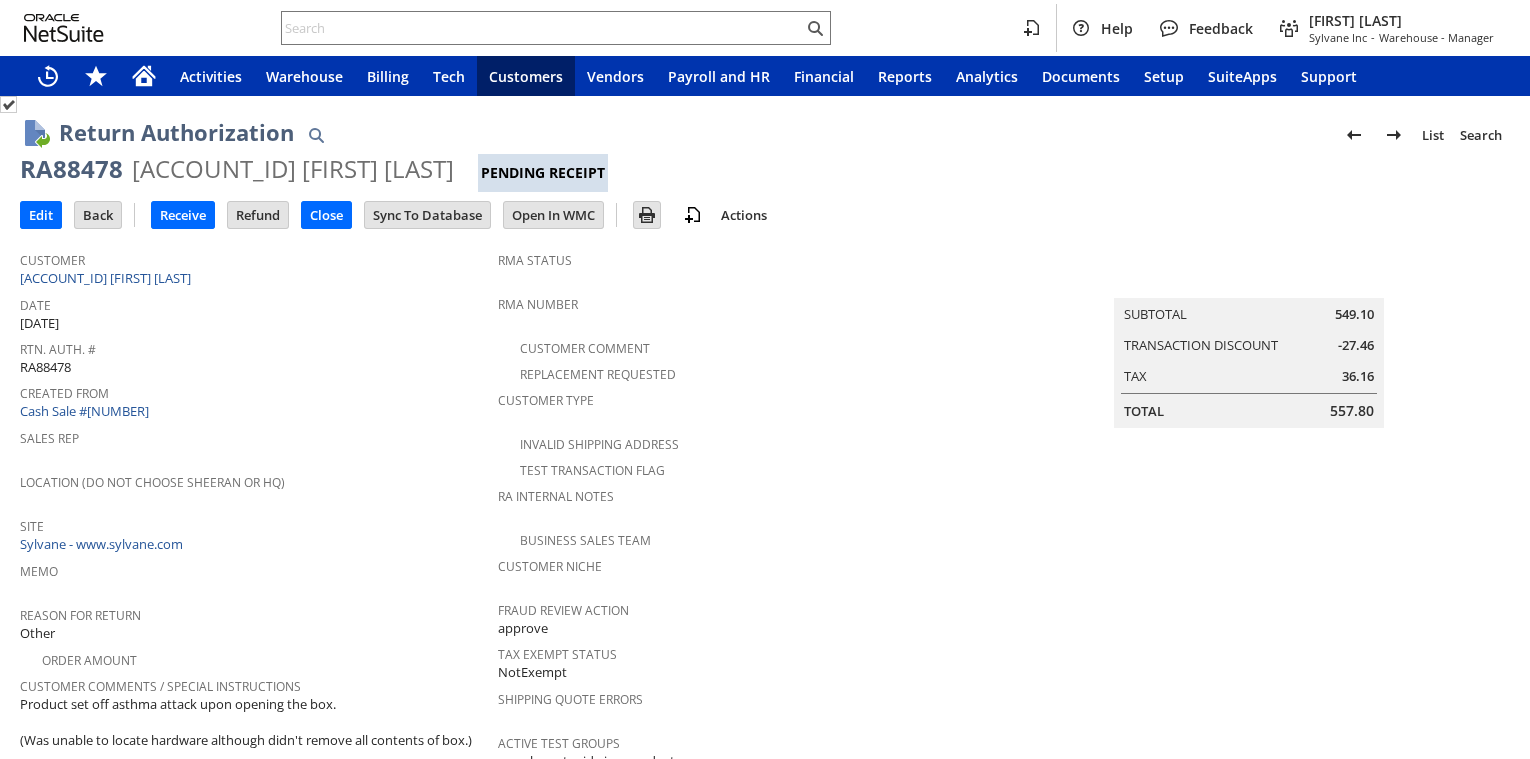 scroll, scrollTop: 0, scrollLeft: 0, axis: both 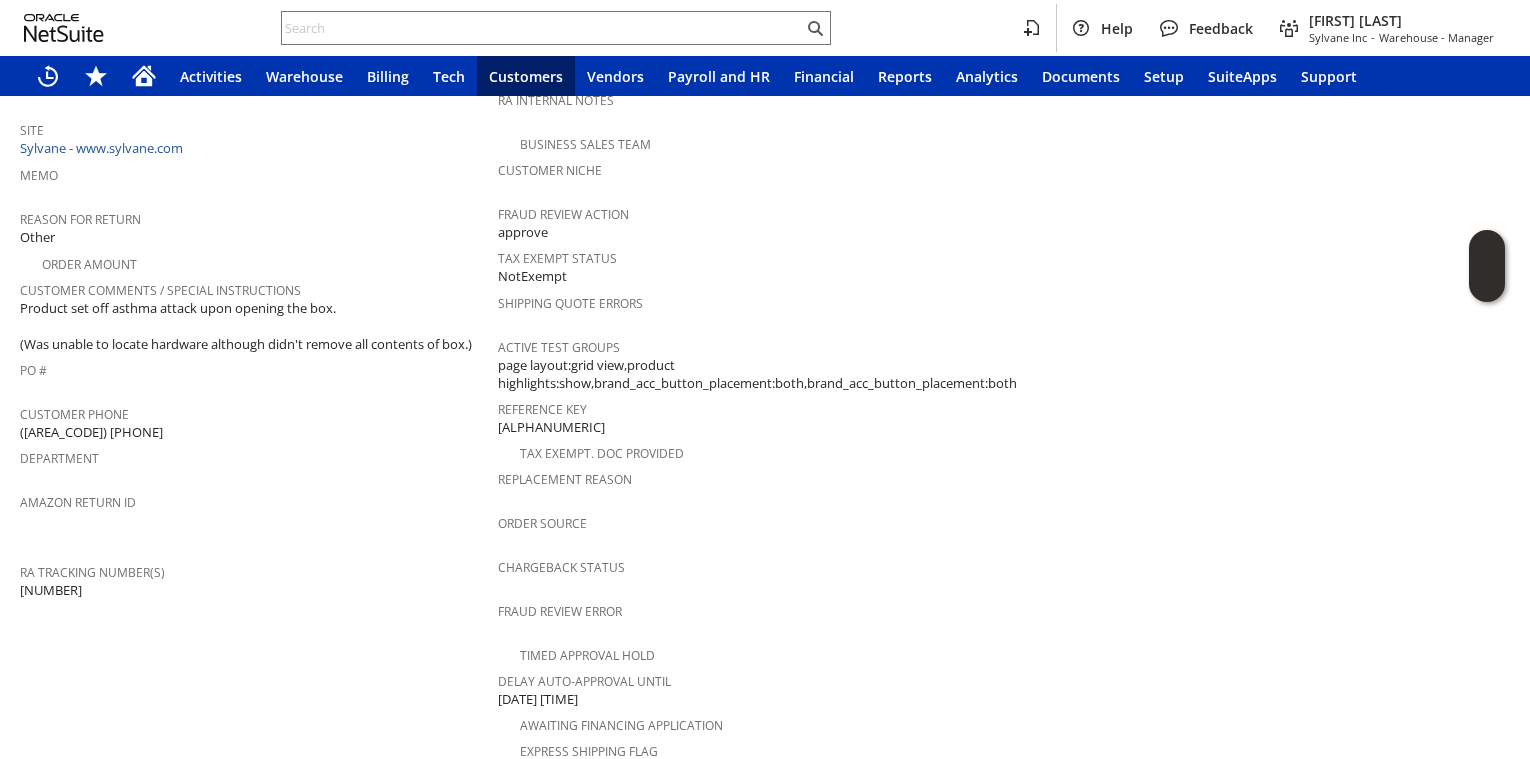 click on "Customer Comments / Special Instructions" at bounding box center [254, 287] 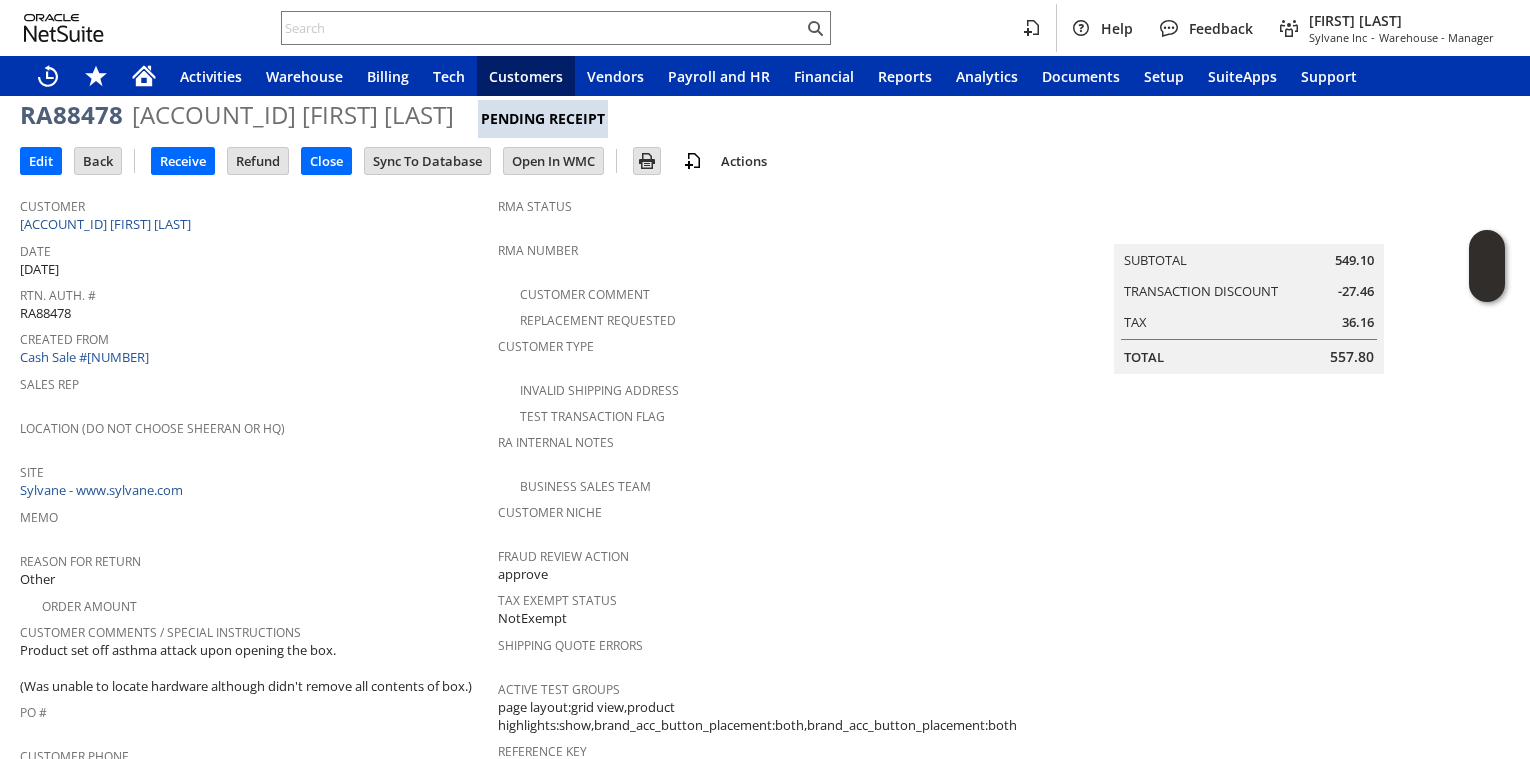 scroll, scrollTop: 0, scrollLeft: 0, axis: both 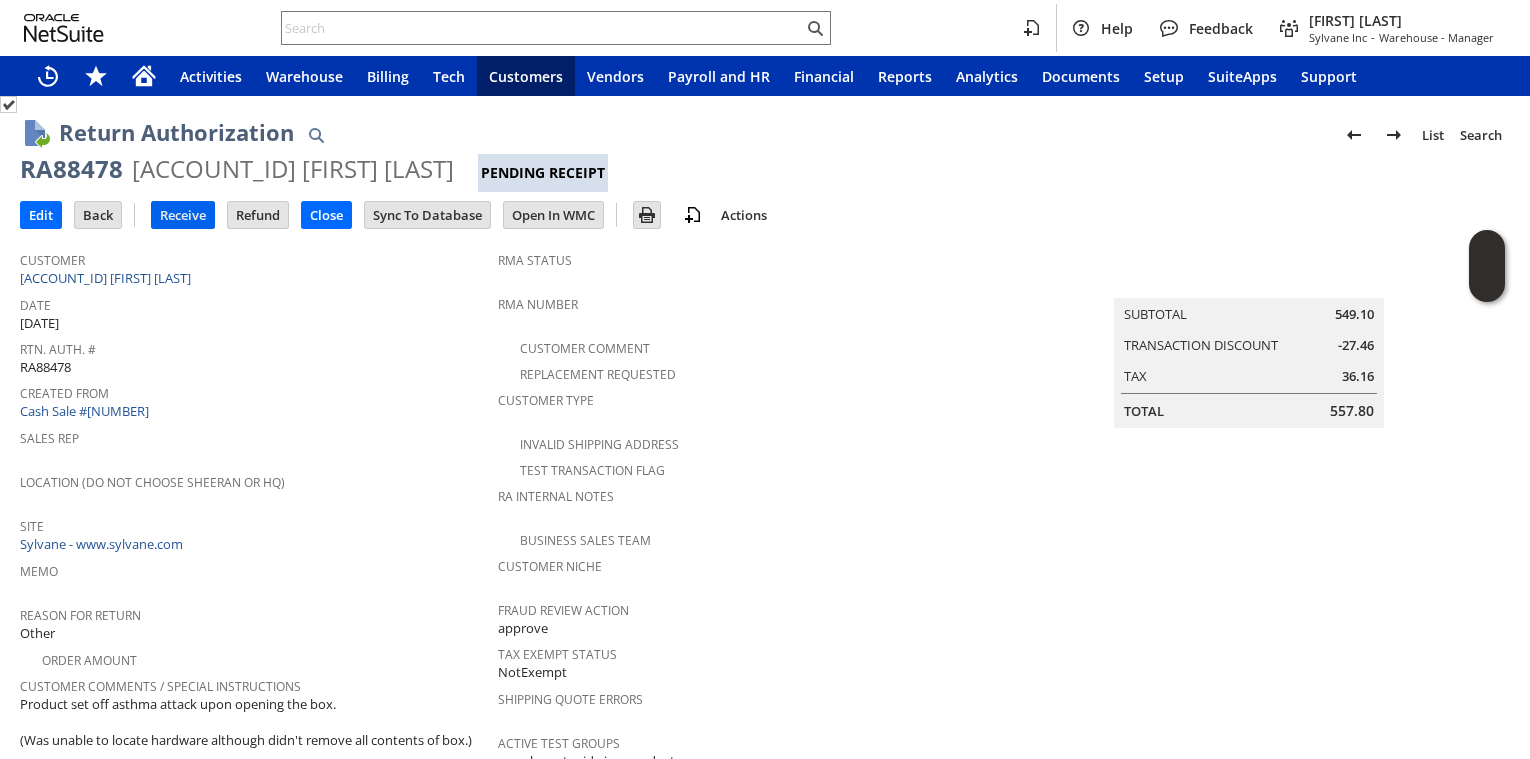 click on "Receive" at bounding box center [183, 215] 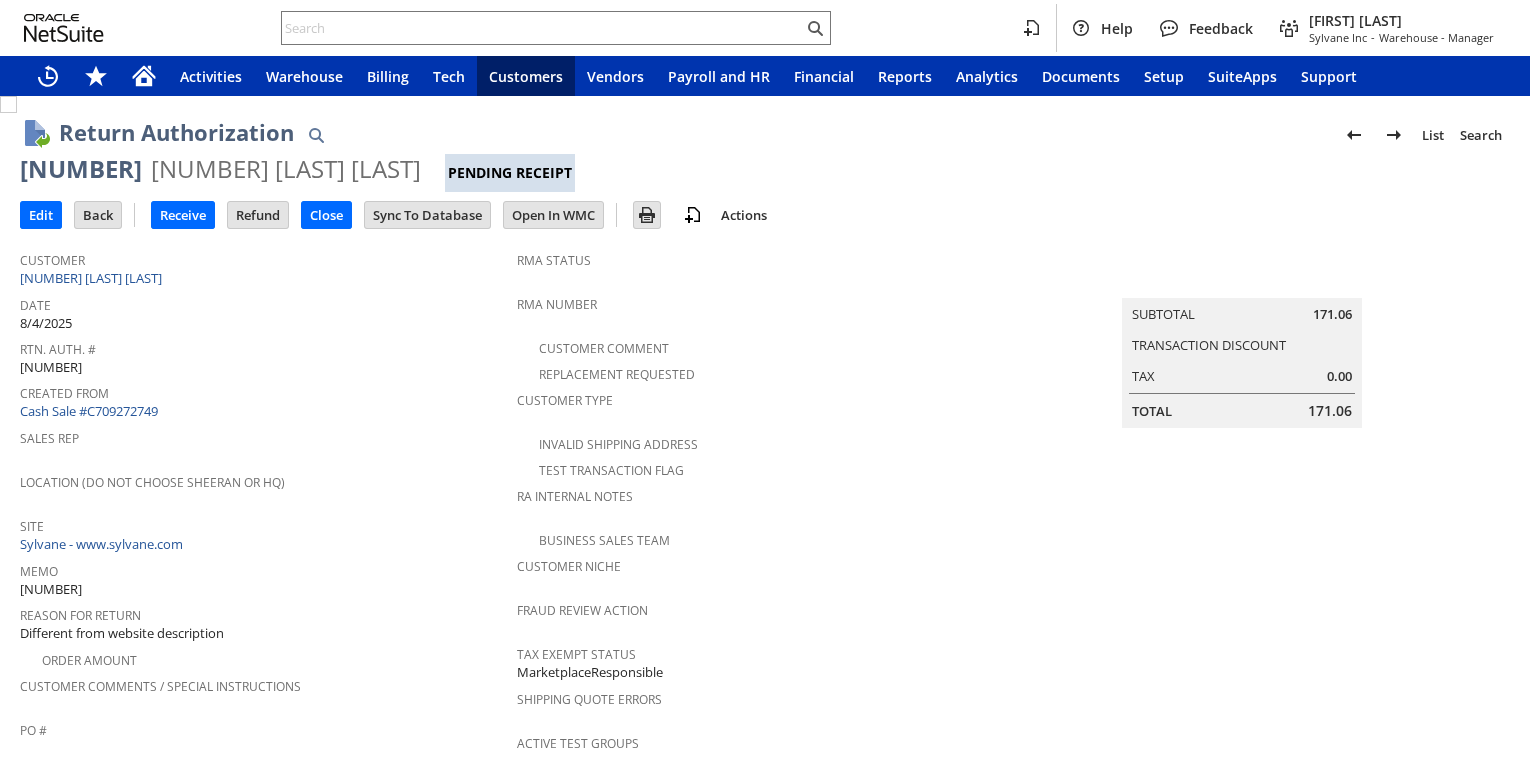 scroll, scrollTop: 0, scrollLeft: 0, axis: both 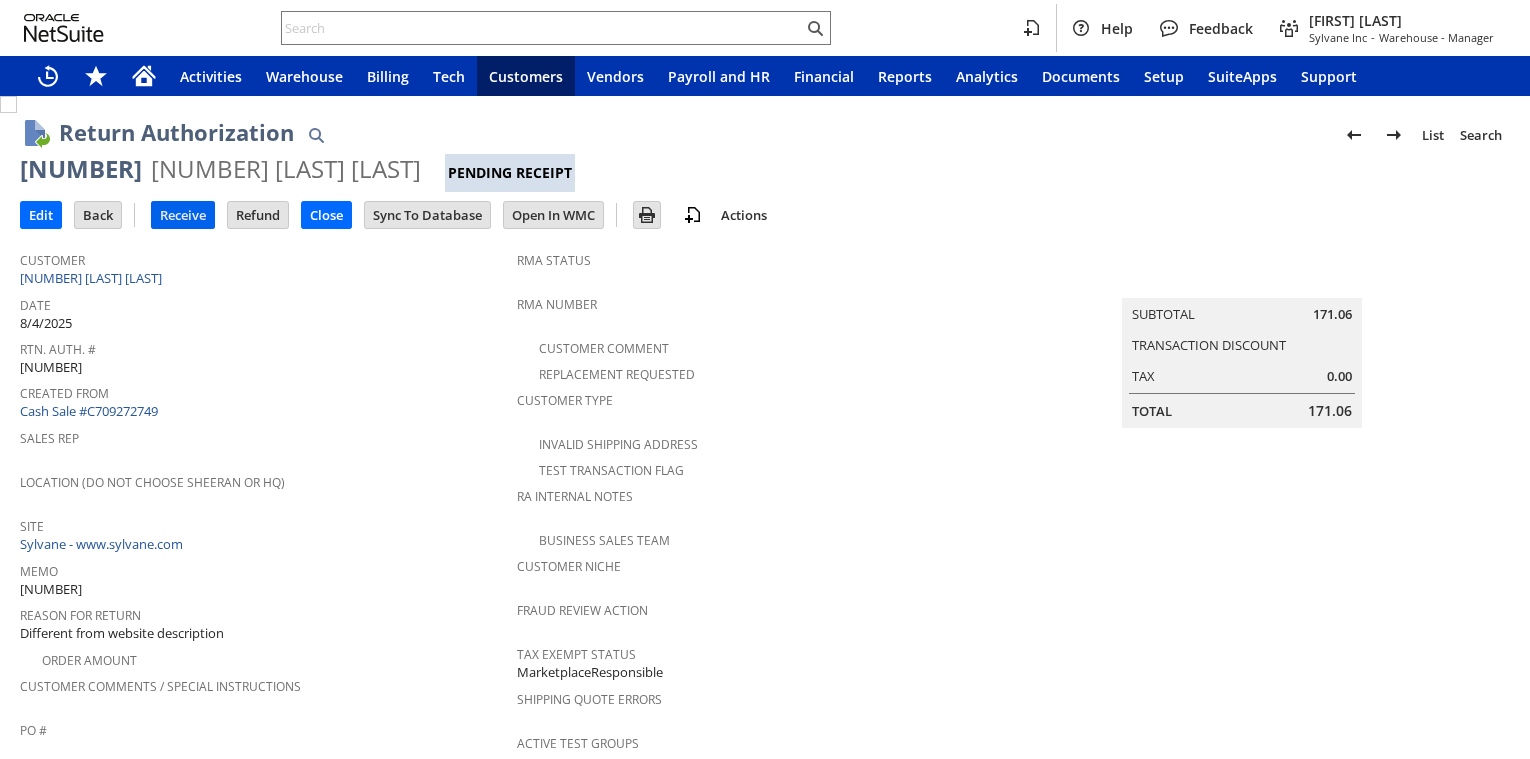 click on "Receive" at bounding box center (183, 215) 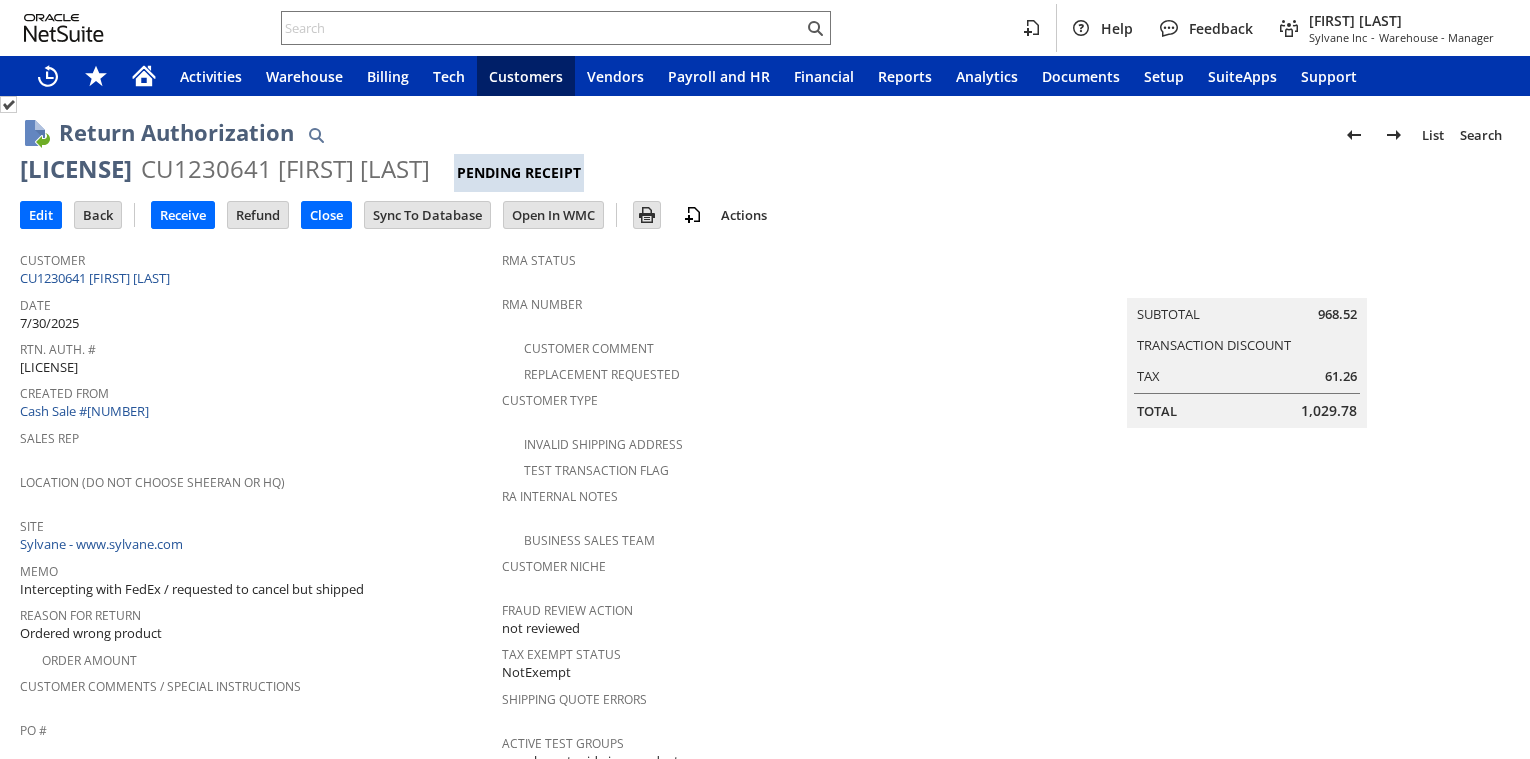 scroll, scrollTop: 0, scrollLeft: 0, axis: both 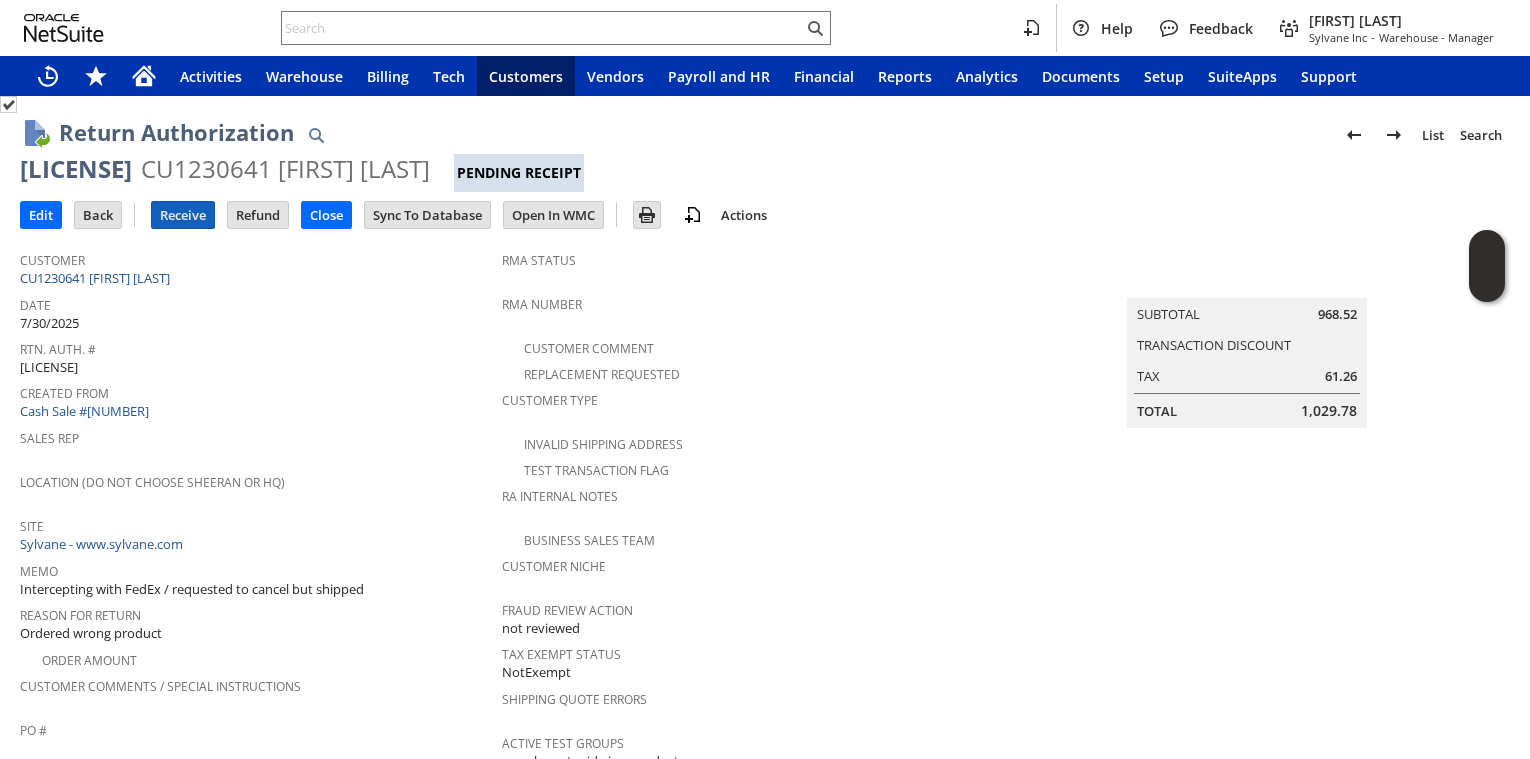 click on "Receive" at bounding box center [183, 215] 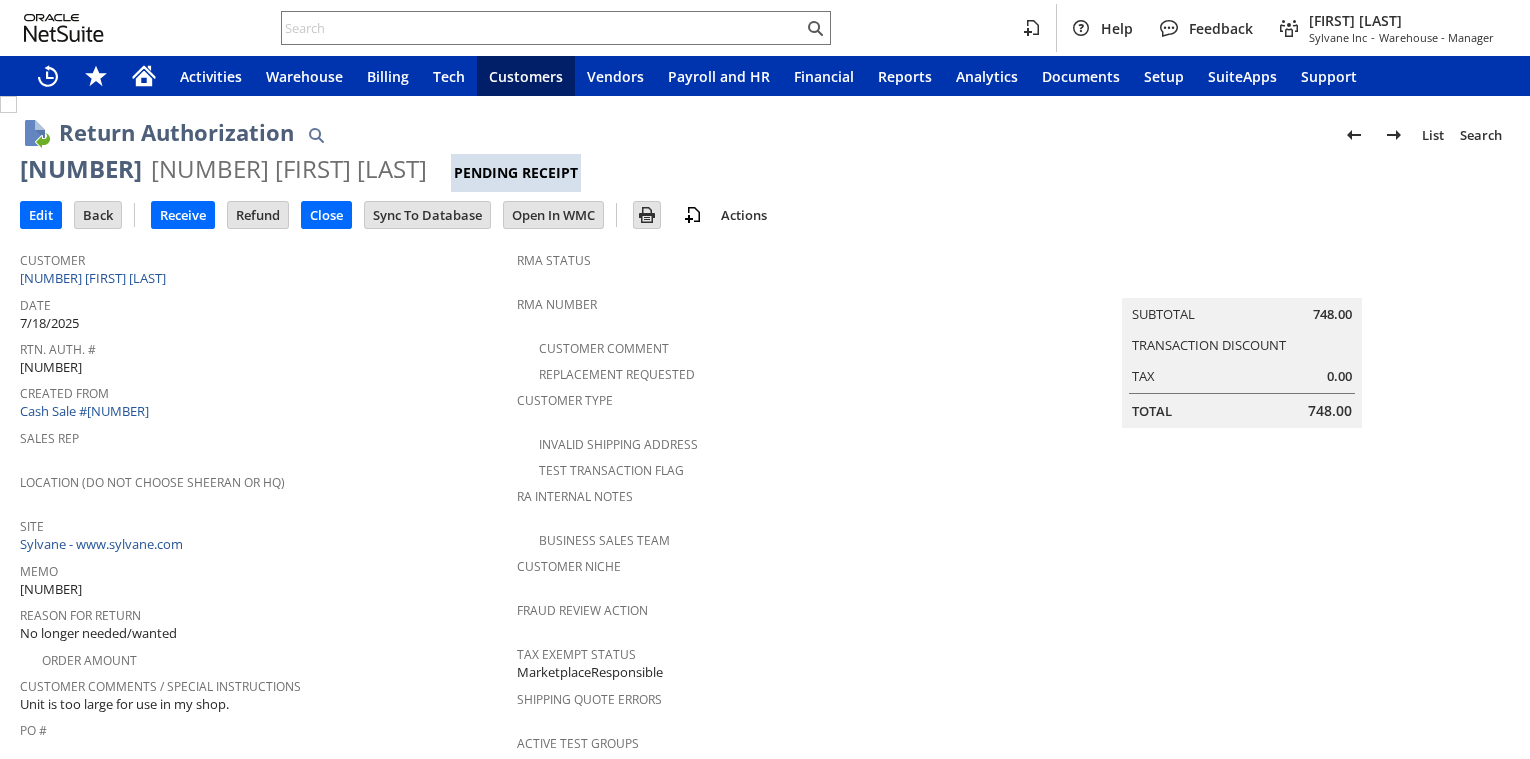 scroll, scrollTop: 0, scrollLeft: 0, axis: both 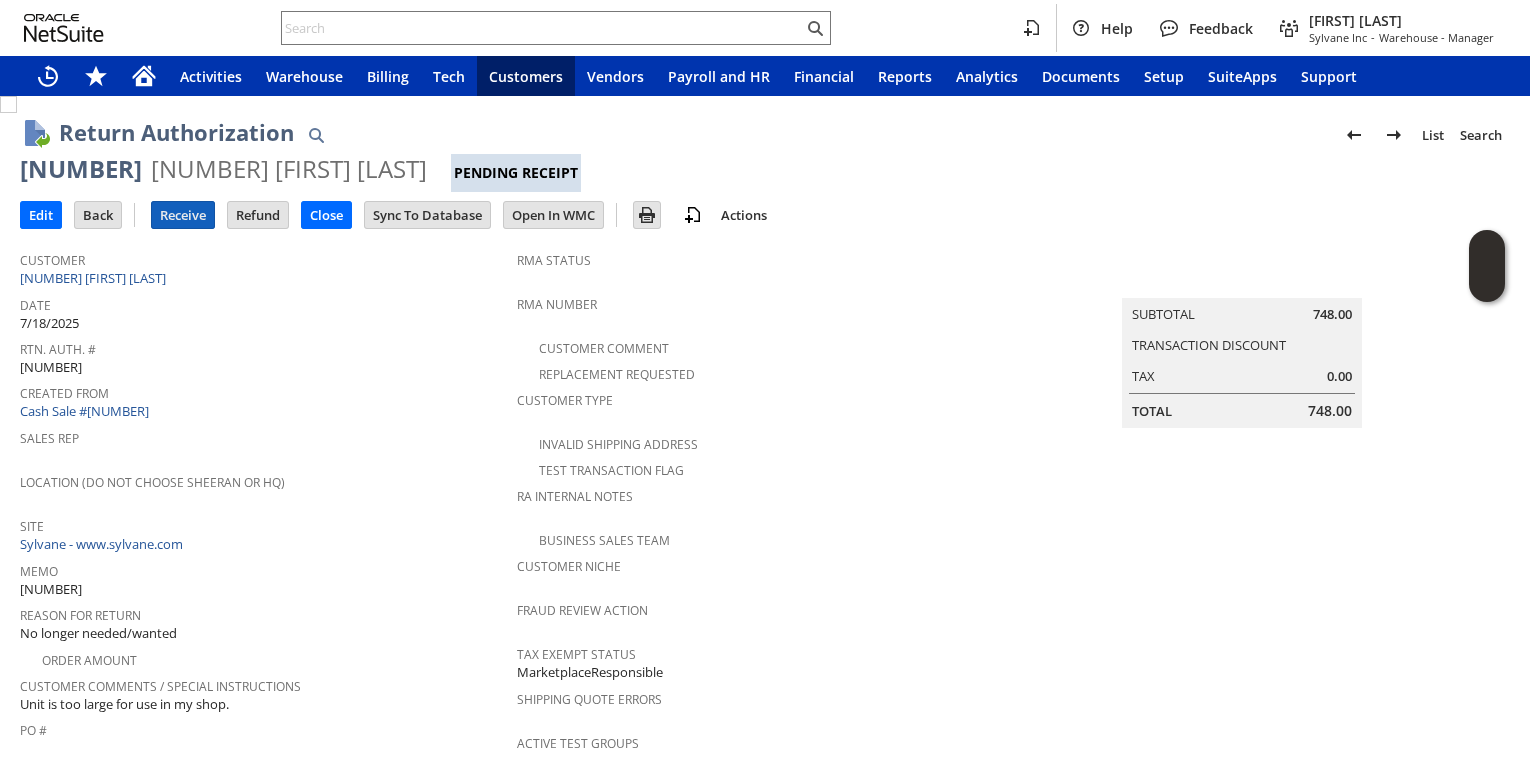 click on "Receive" at bounding box center [183, 215] 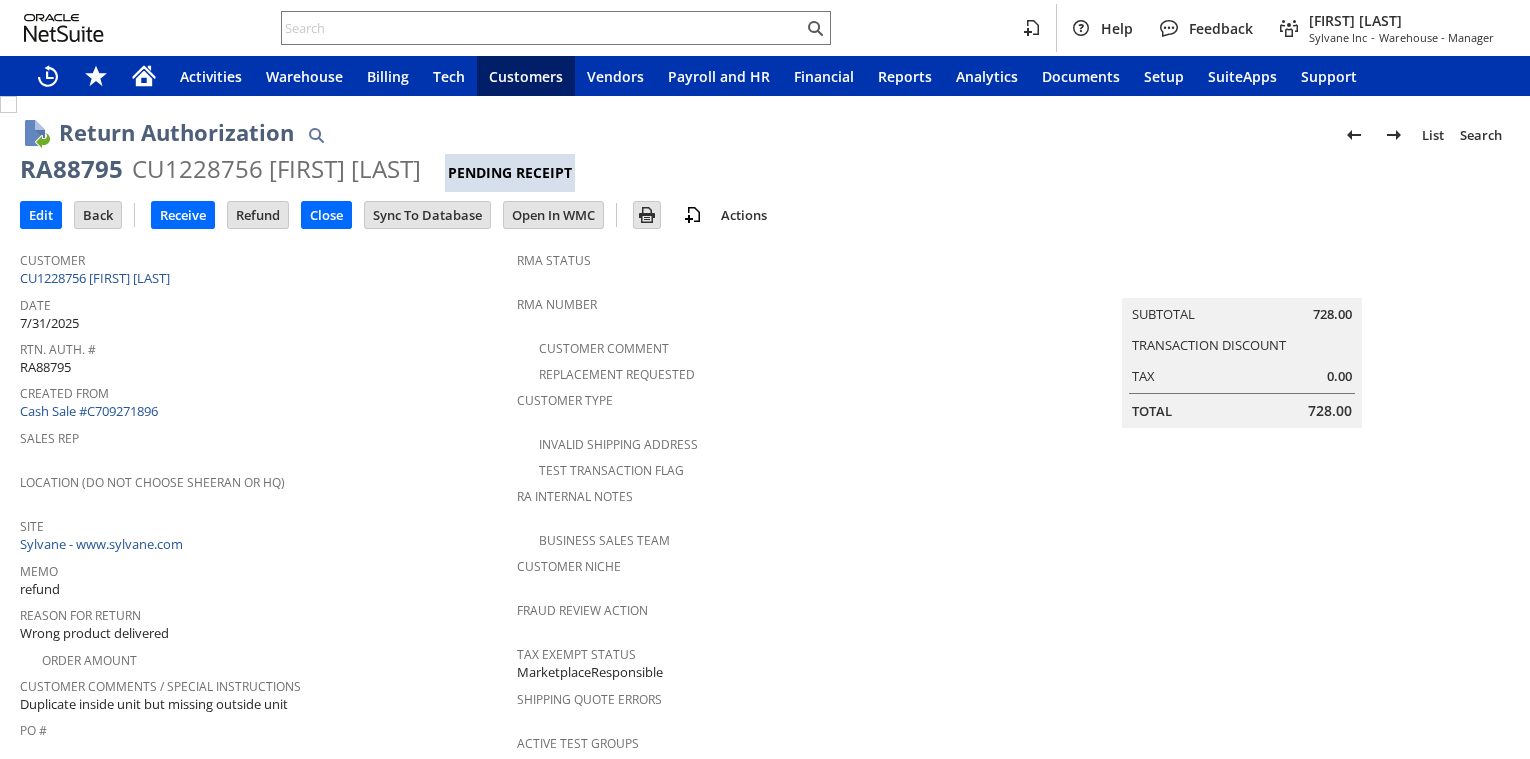 scroll, scrollTop: 0, scrollLeft: 0, axis: both 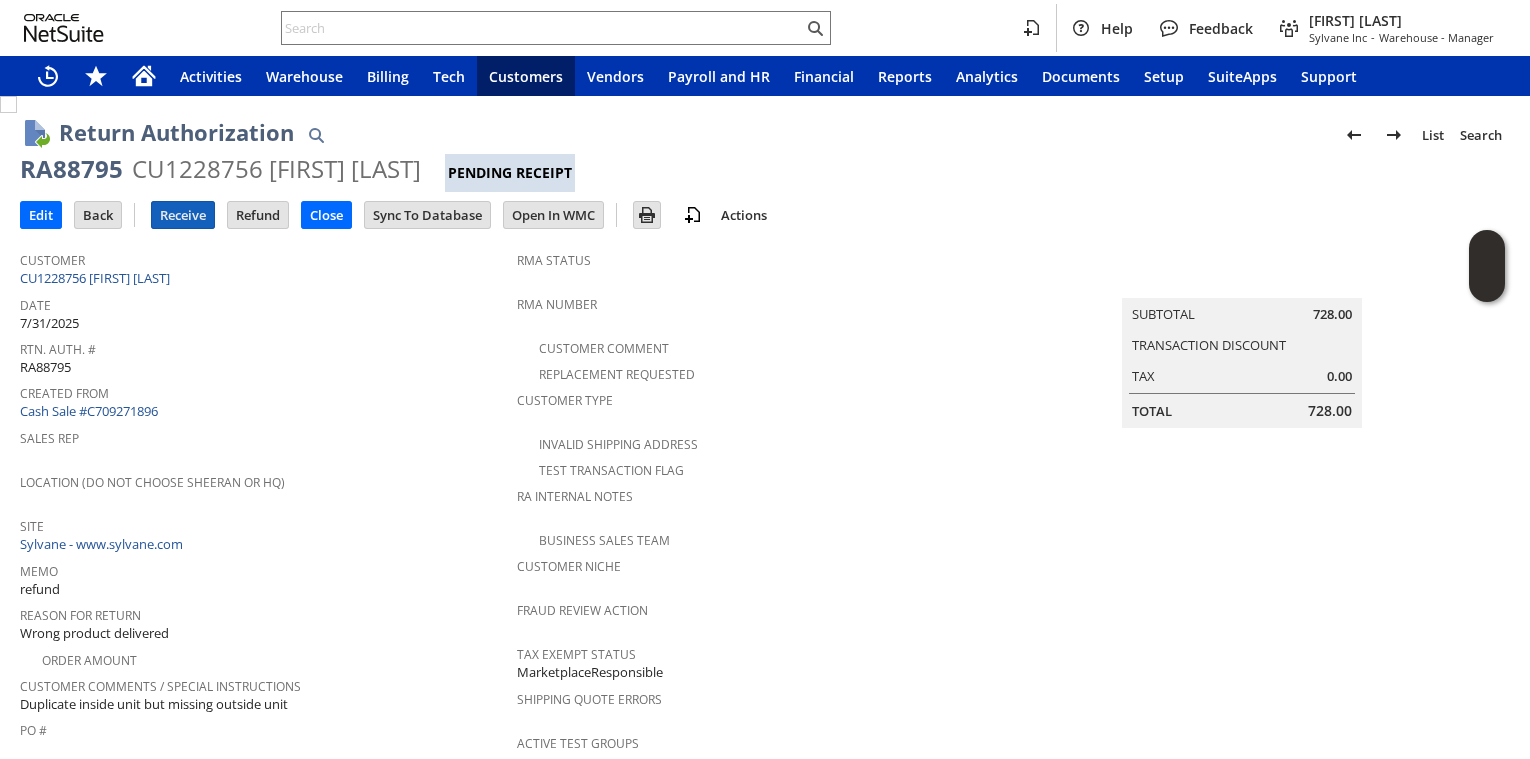 click on "Receive" at bounding box center (183, 215) 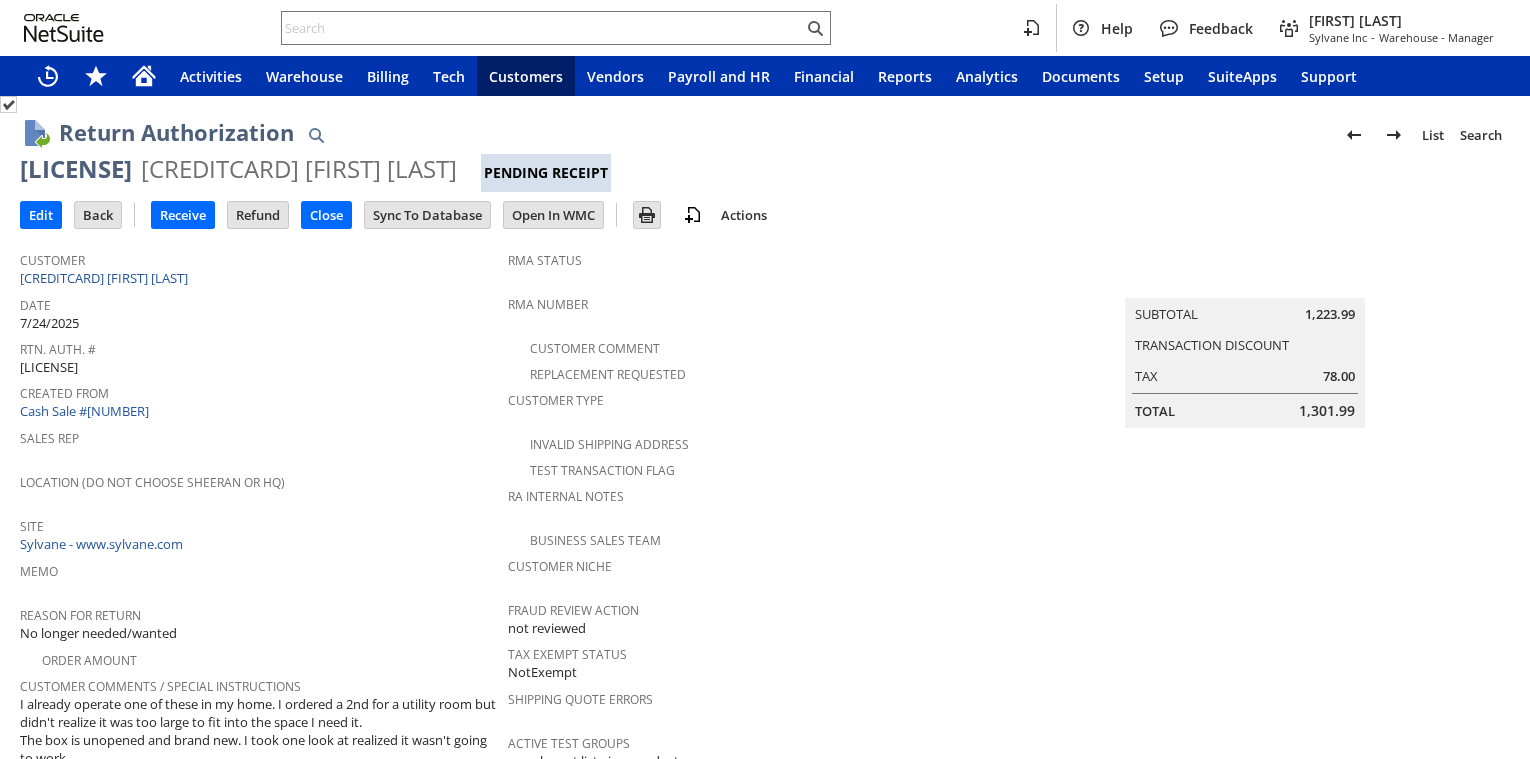 scroll, scrollTop: 0, scrollLeft: 0, axis: both 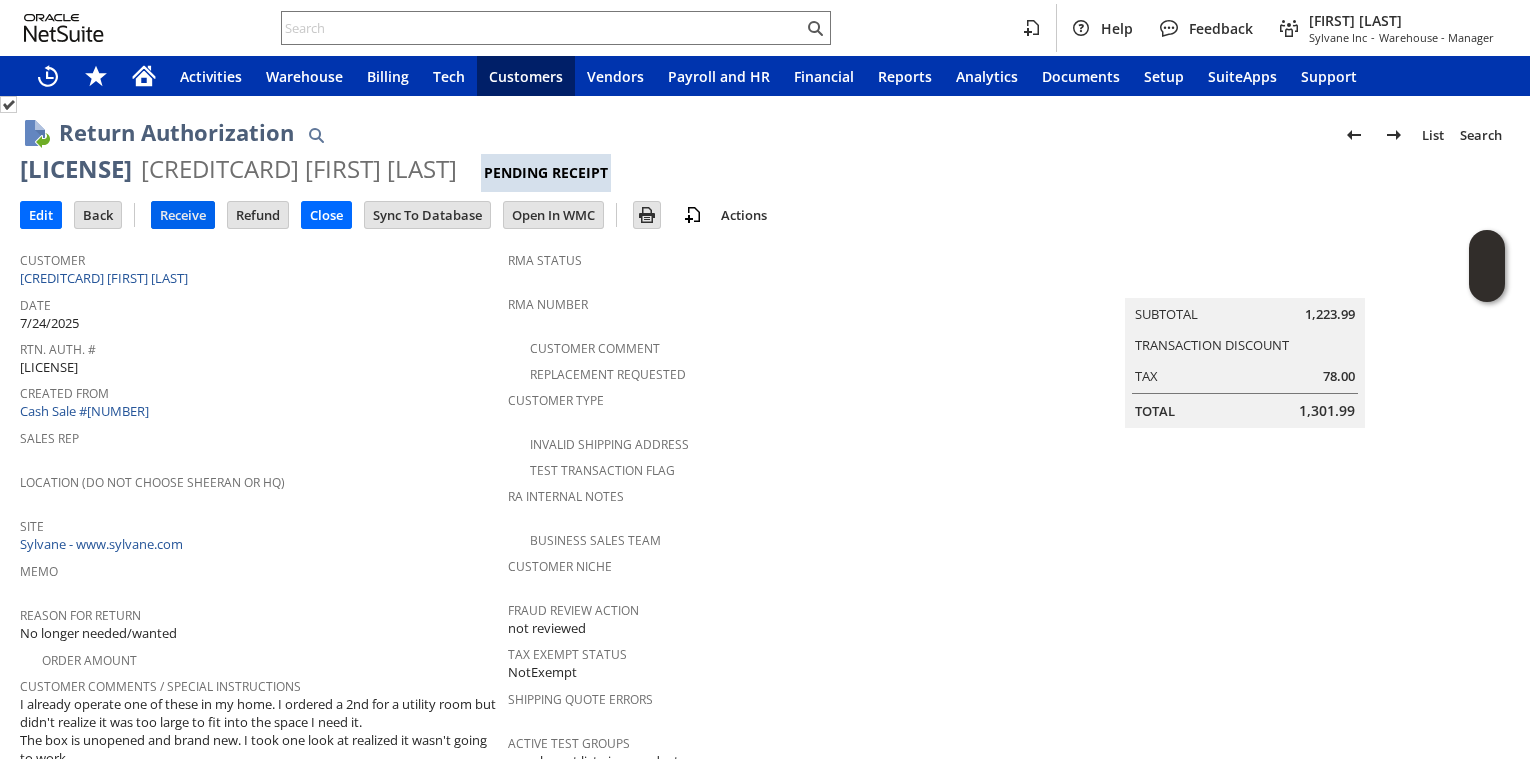 click on "Receive" at bounding box center [183, 215] 